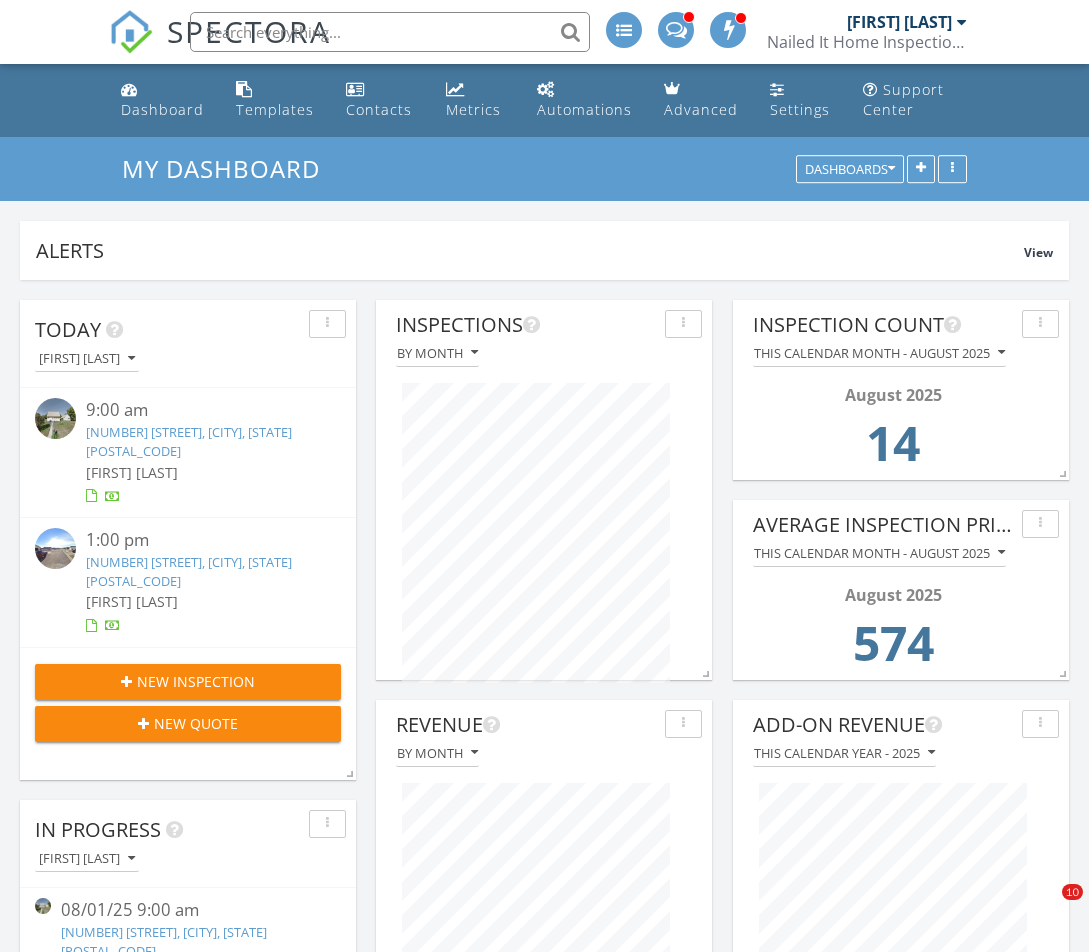 scroll, scrollTop: 1574, scrollLeft: 0, axis: vertical 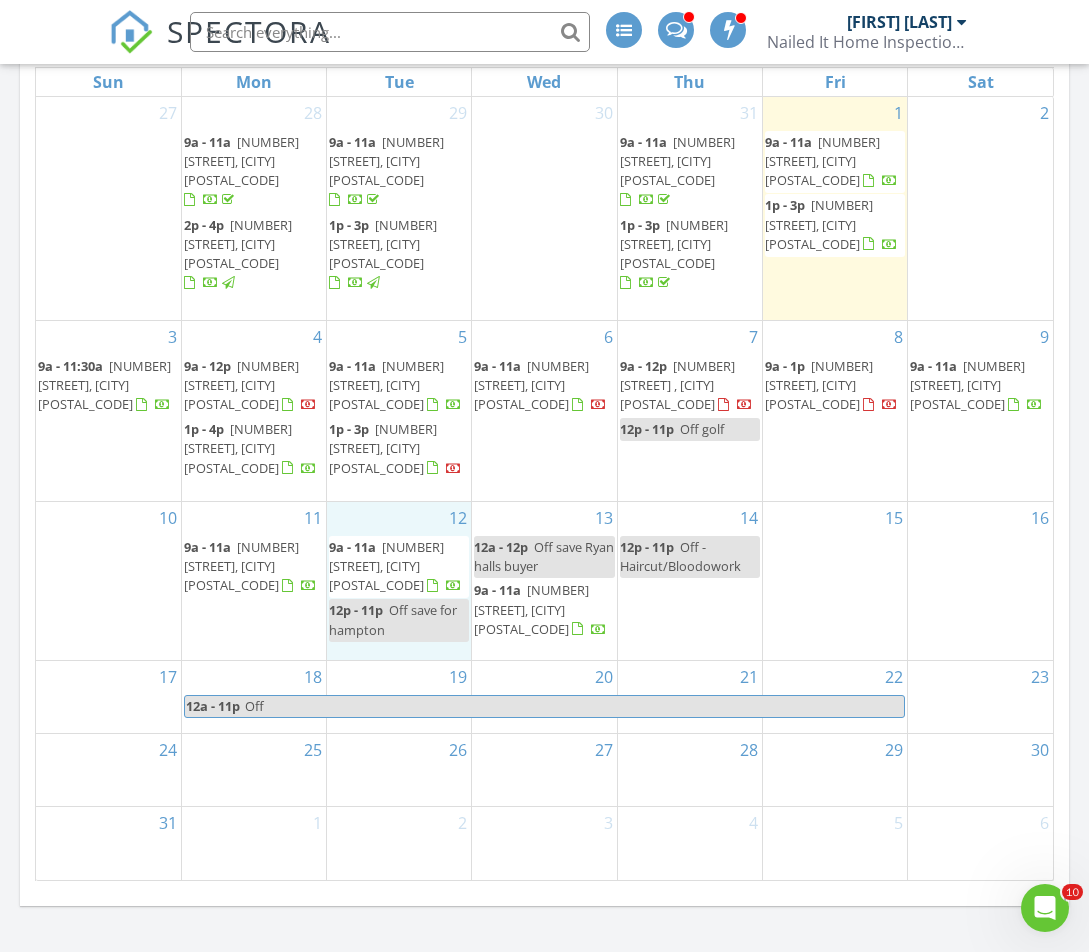 click on "12
9a - 11a
3100 New England St, Rapid City 57703
12p - 11p
Off save for hampton" at bounding box center (399, 581) 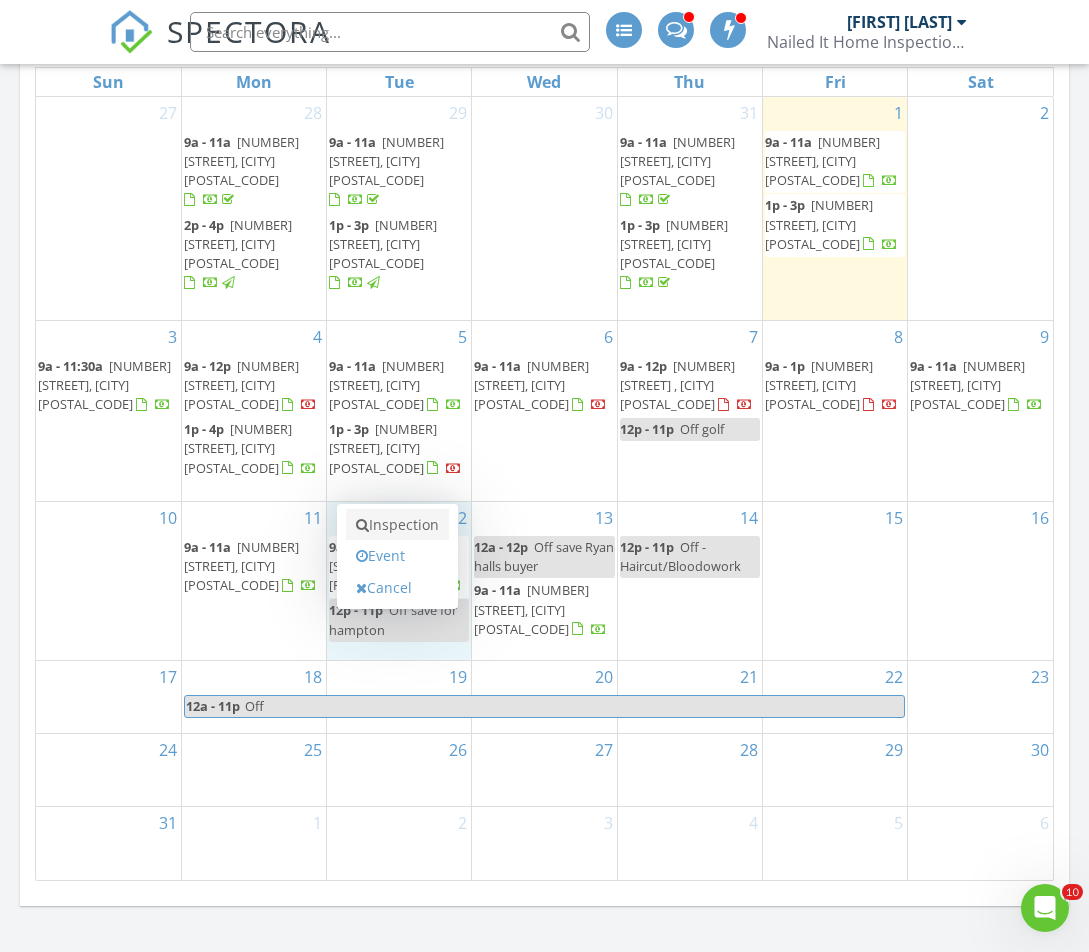 click on "Inspection" at bounding box center [397, 525] 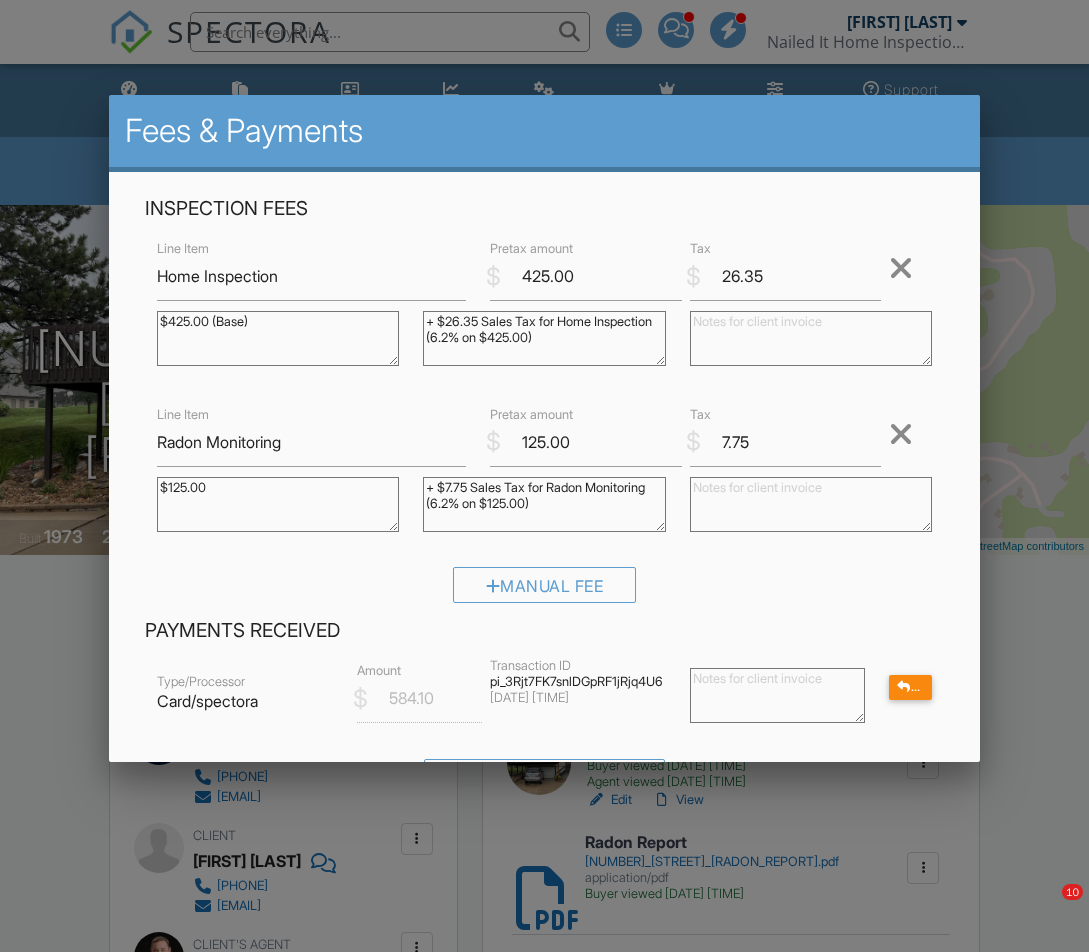 scroll, scrollTop: 1362, scrollLeft: 0, axis: vertical 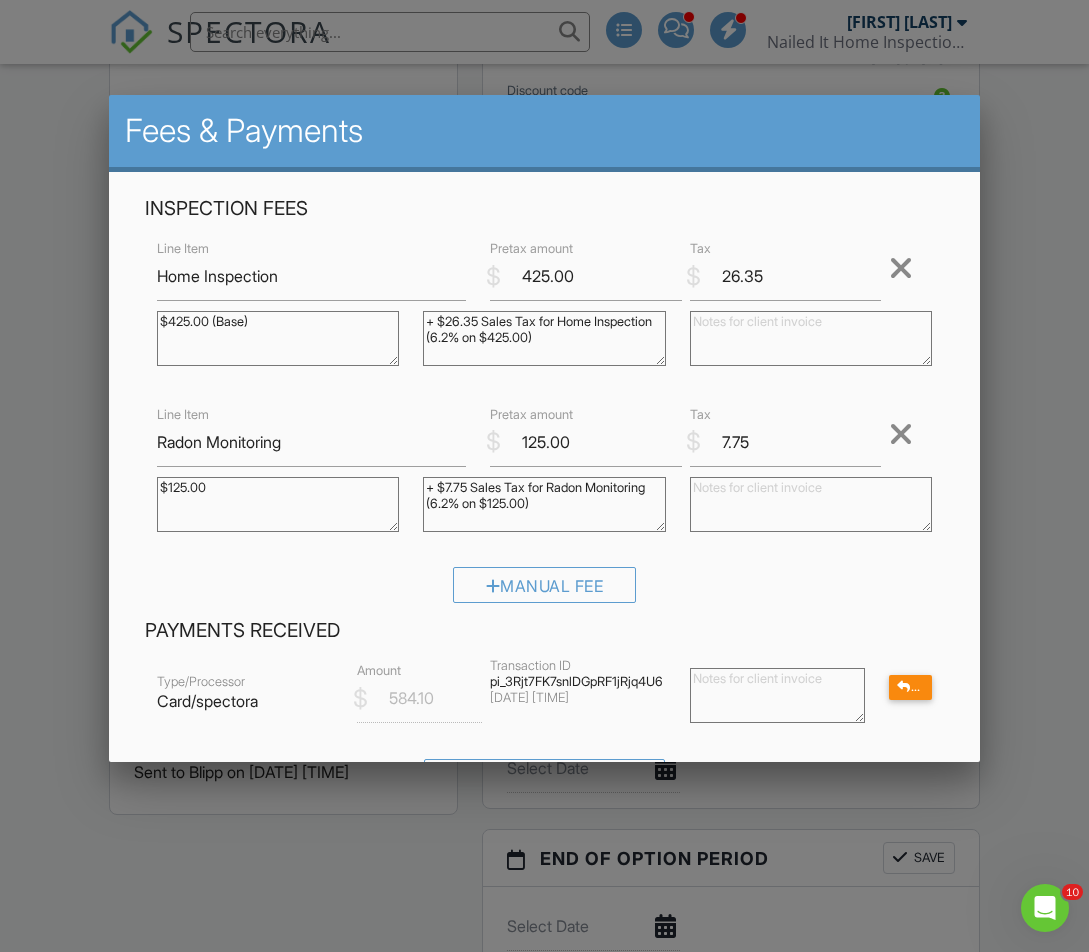 drag, startPoint x: 1082, startPoint y: 218, endPoint x: 1061, endPoint y: 226, distance: 22.472204 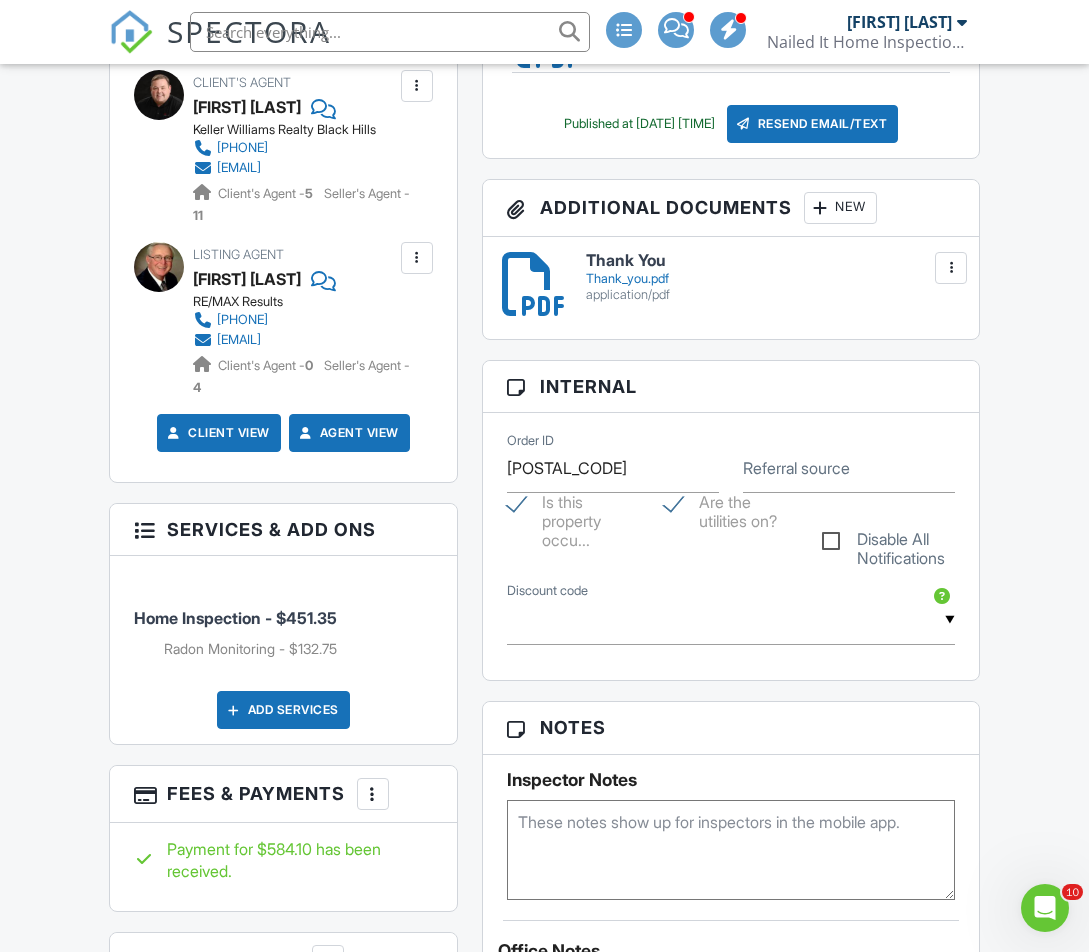 scroll, scrollTop: 907, scrollLeft: 0, axis: vertical 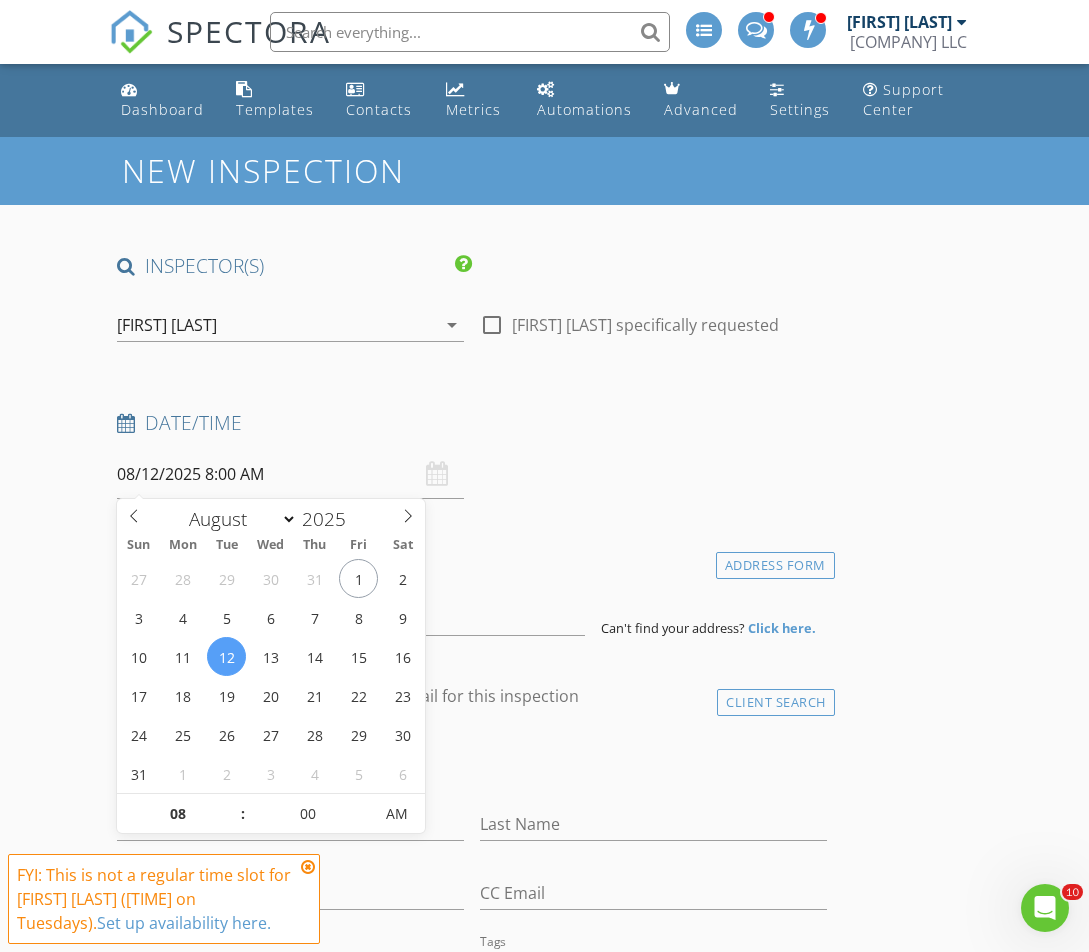 click on "08/12/2025 8:00 AM" at bounding box center (290, 474) 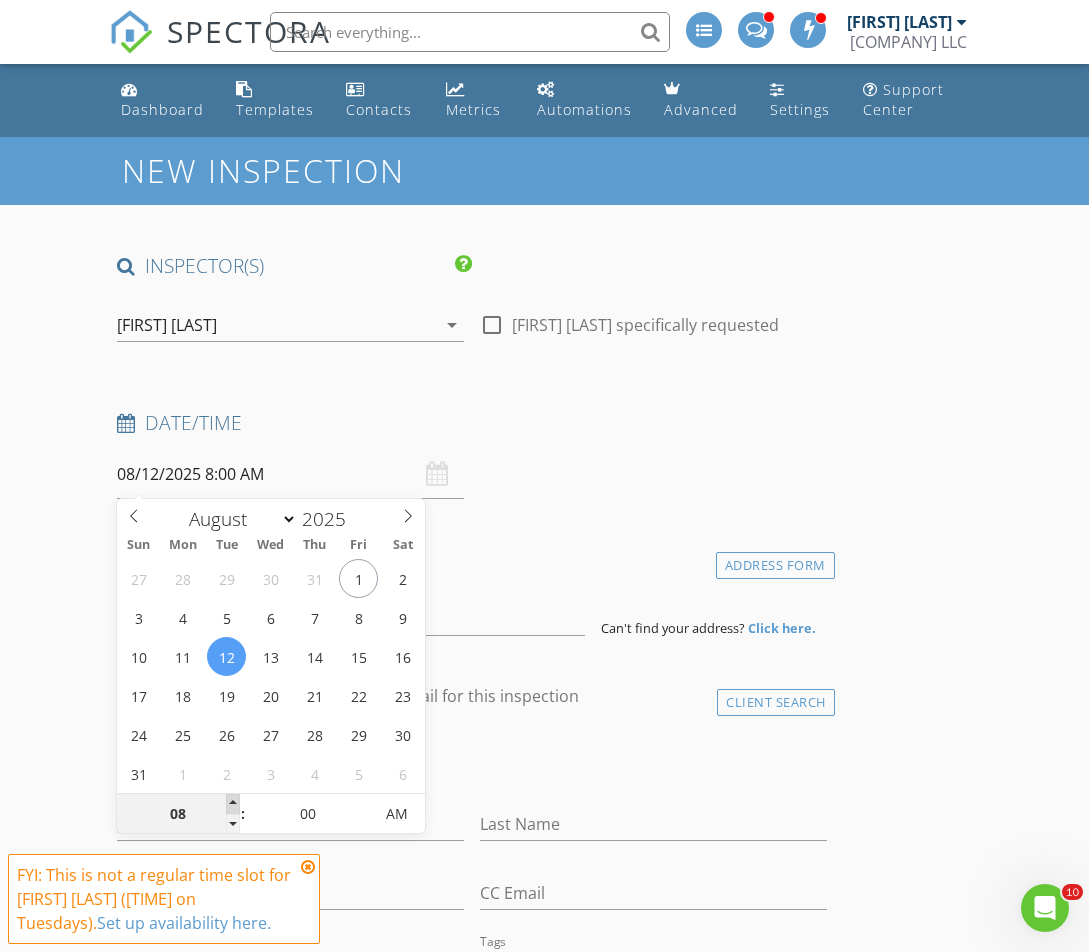 type on "09" 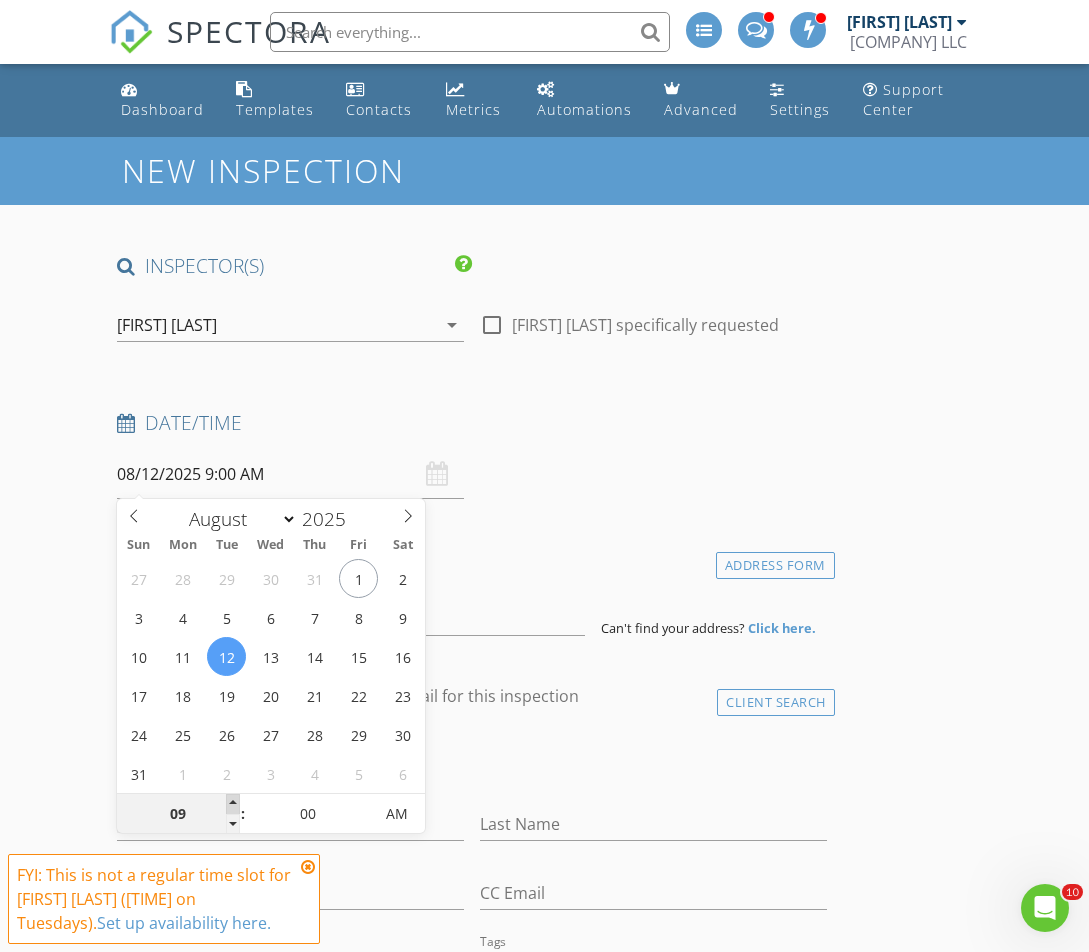 click at bounding box center [233, 804] 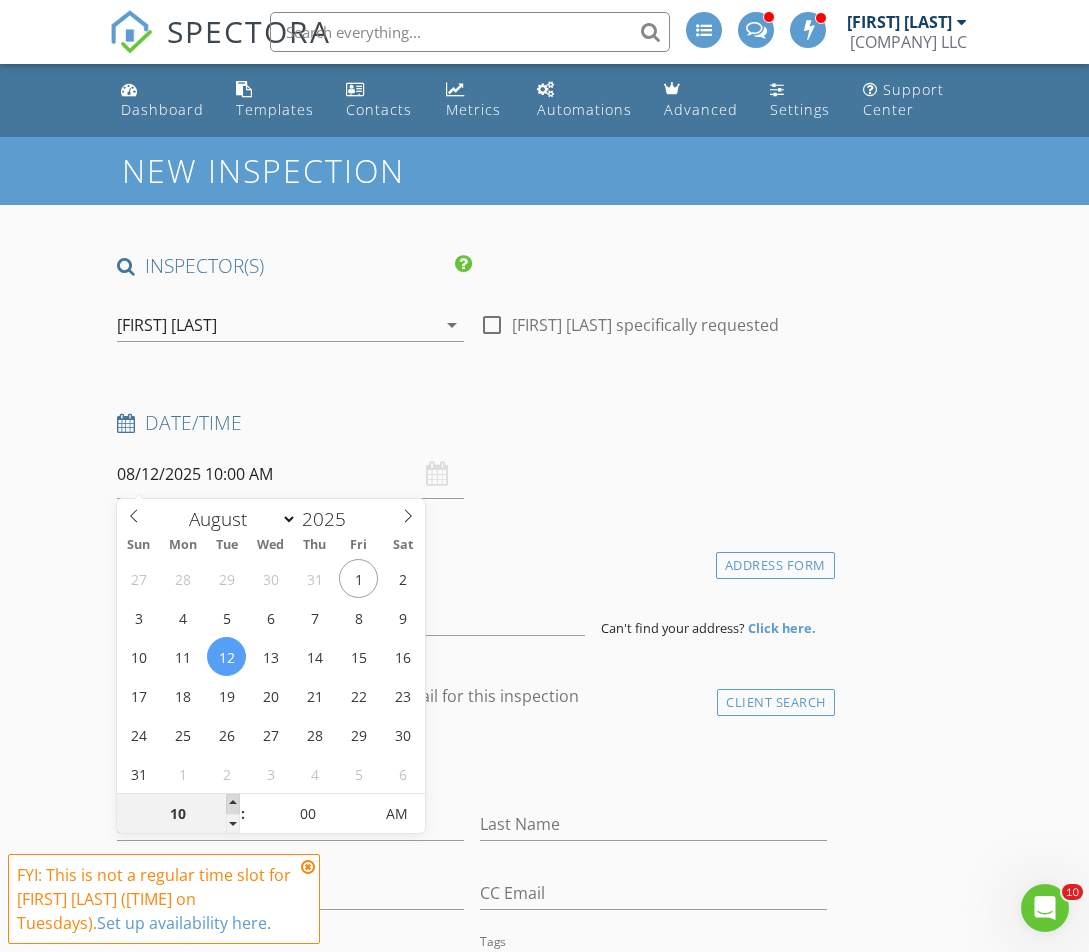 click at bounding box center (233, 804) 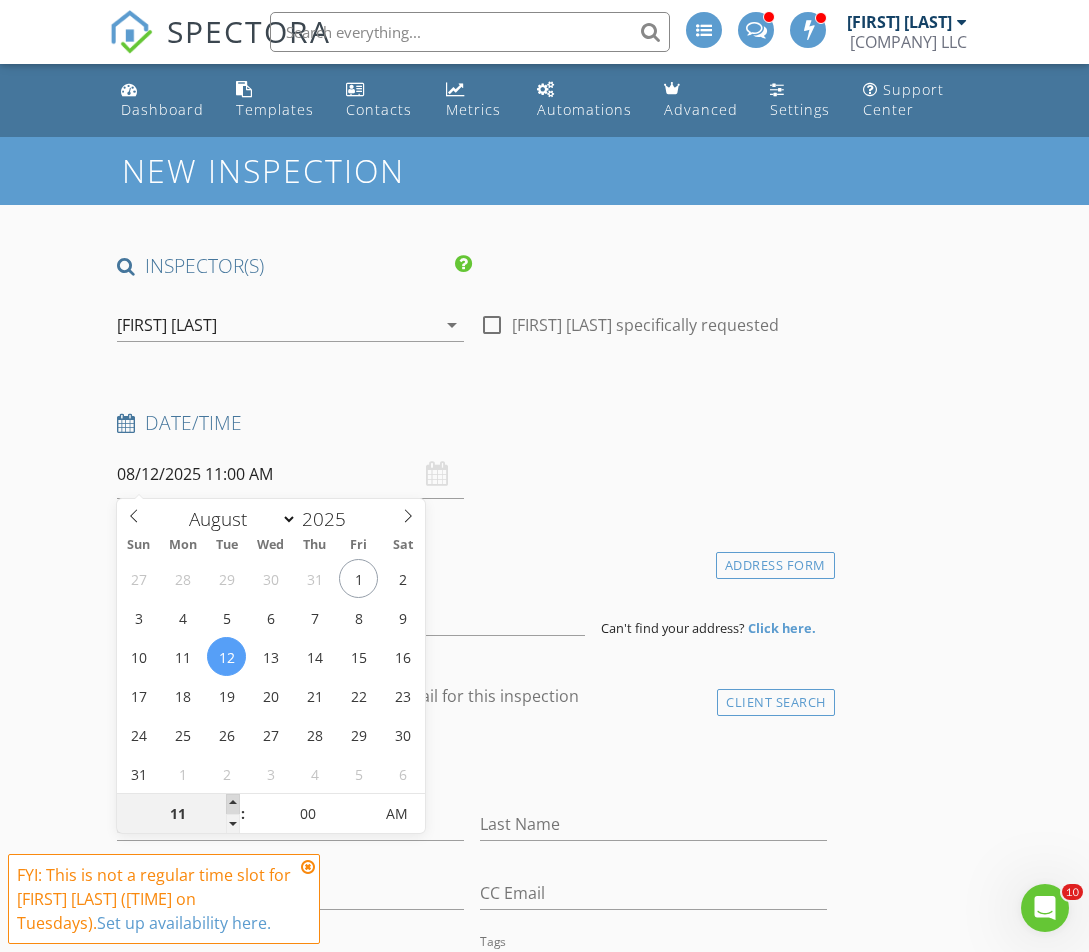 click at bounding box center (233, 804) 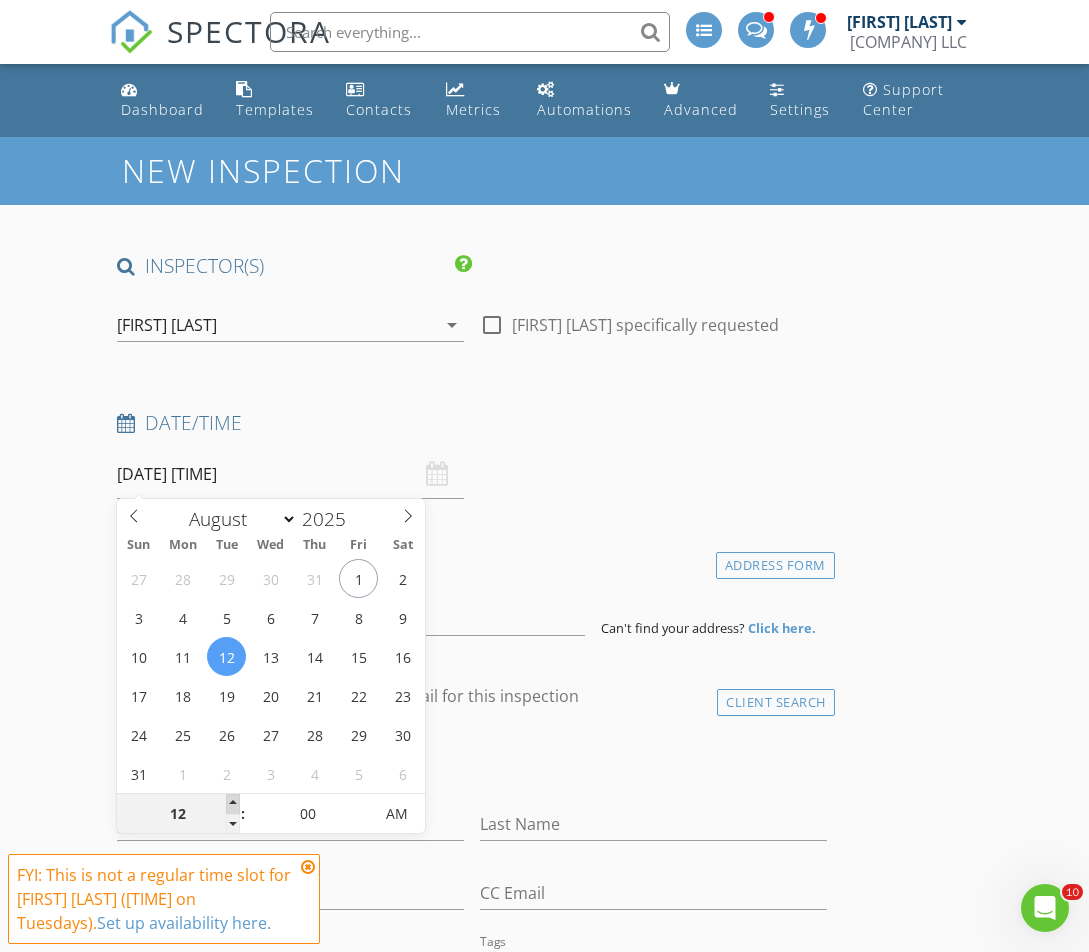 click at bounding box center (233, 804) 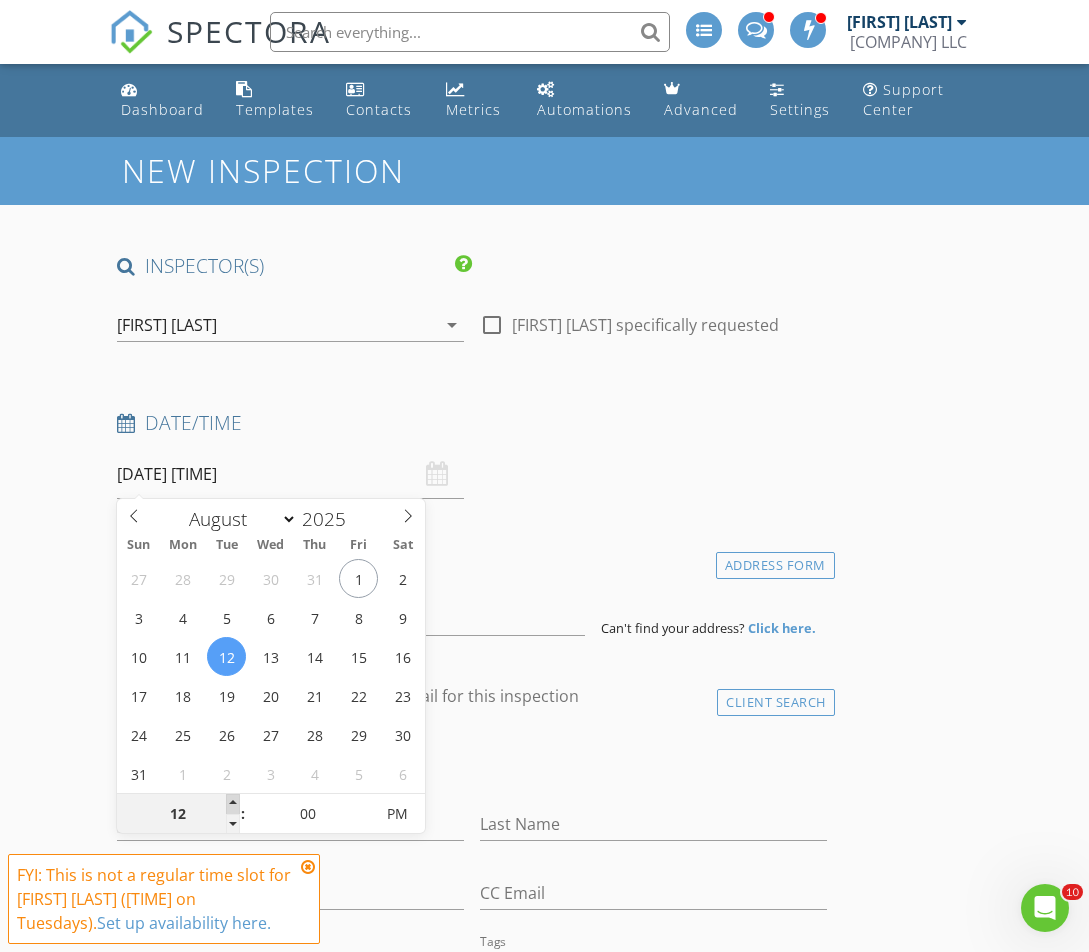 type on "01" 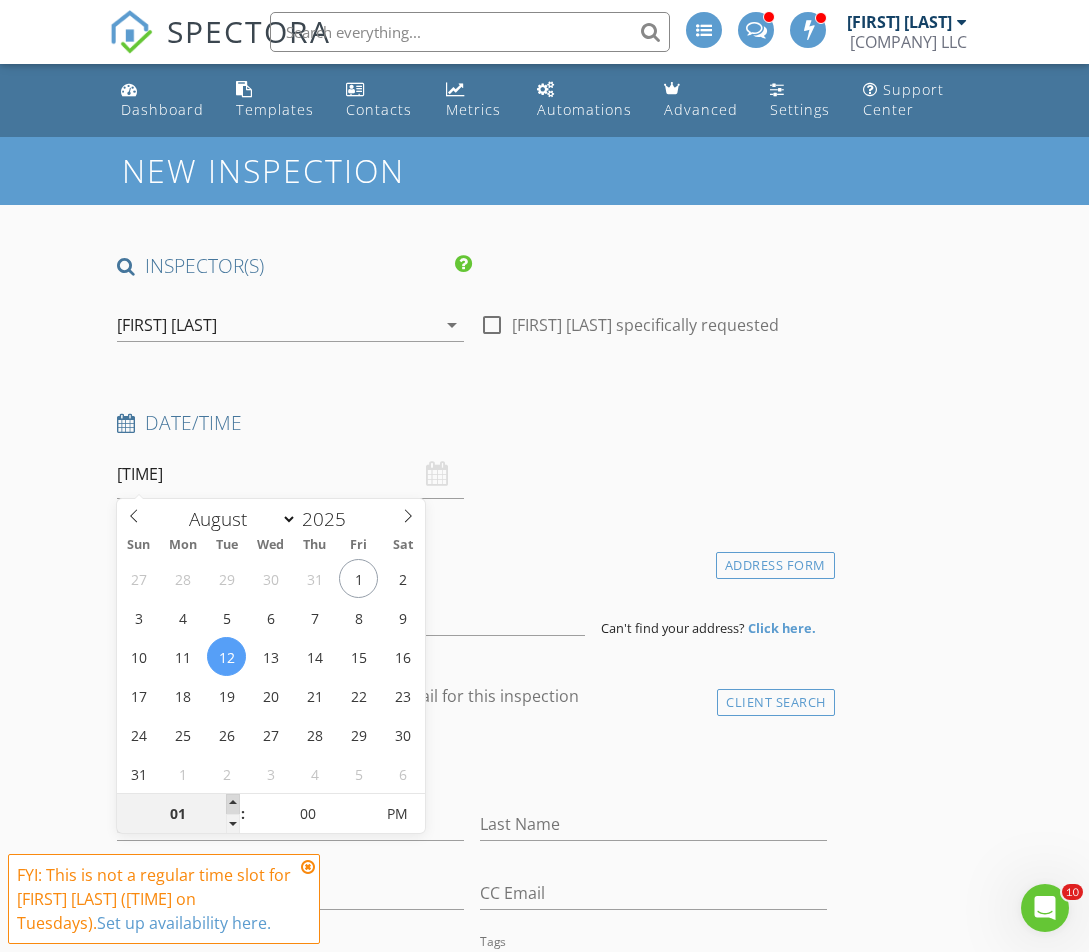 click at bounding box center (233, 804) 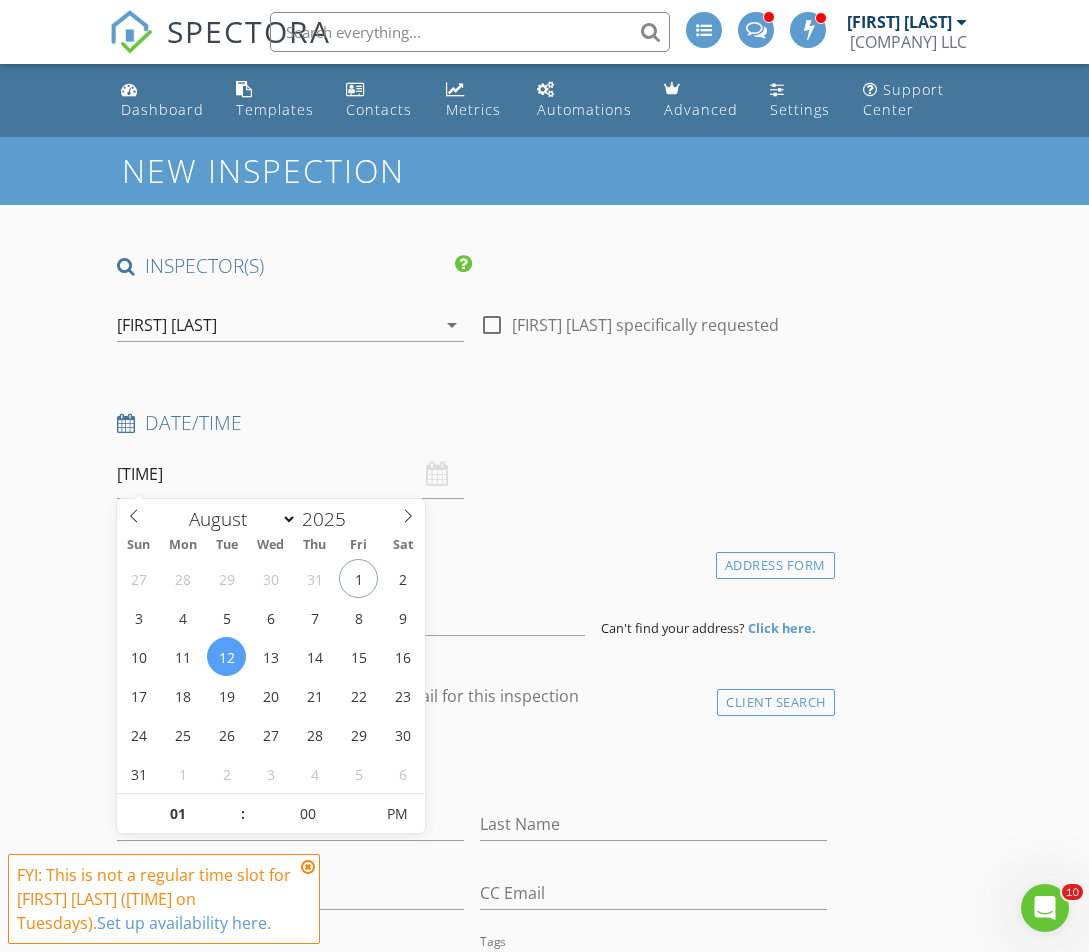 scroll, scrollTop: 0, scrollLeft: 0, axis: both 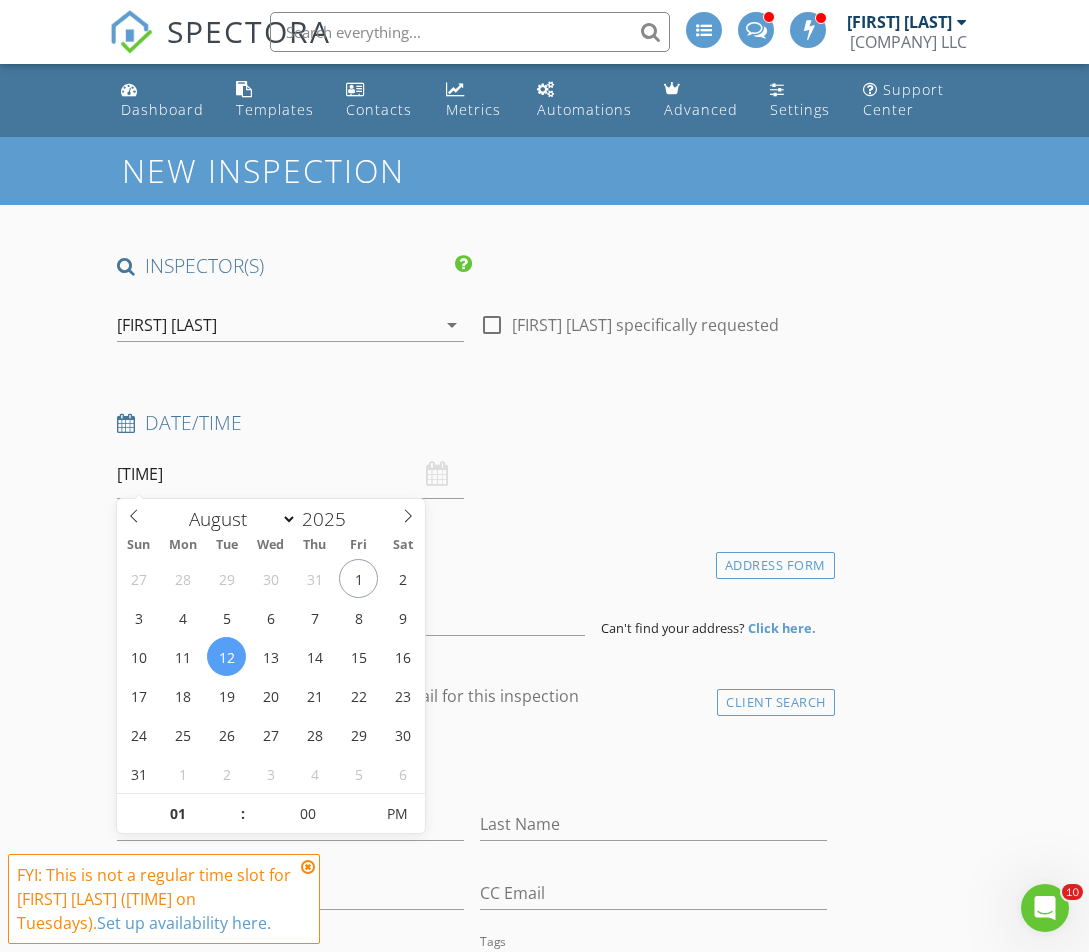 click on "Date/Time
08/12/2025 1:00 PM" at bounding box center (472, 454) 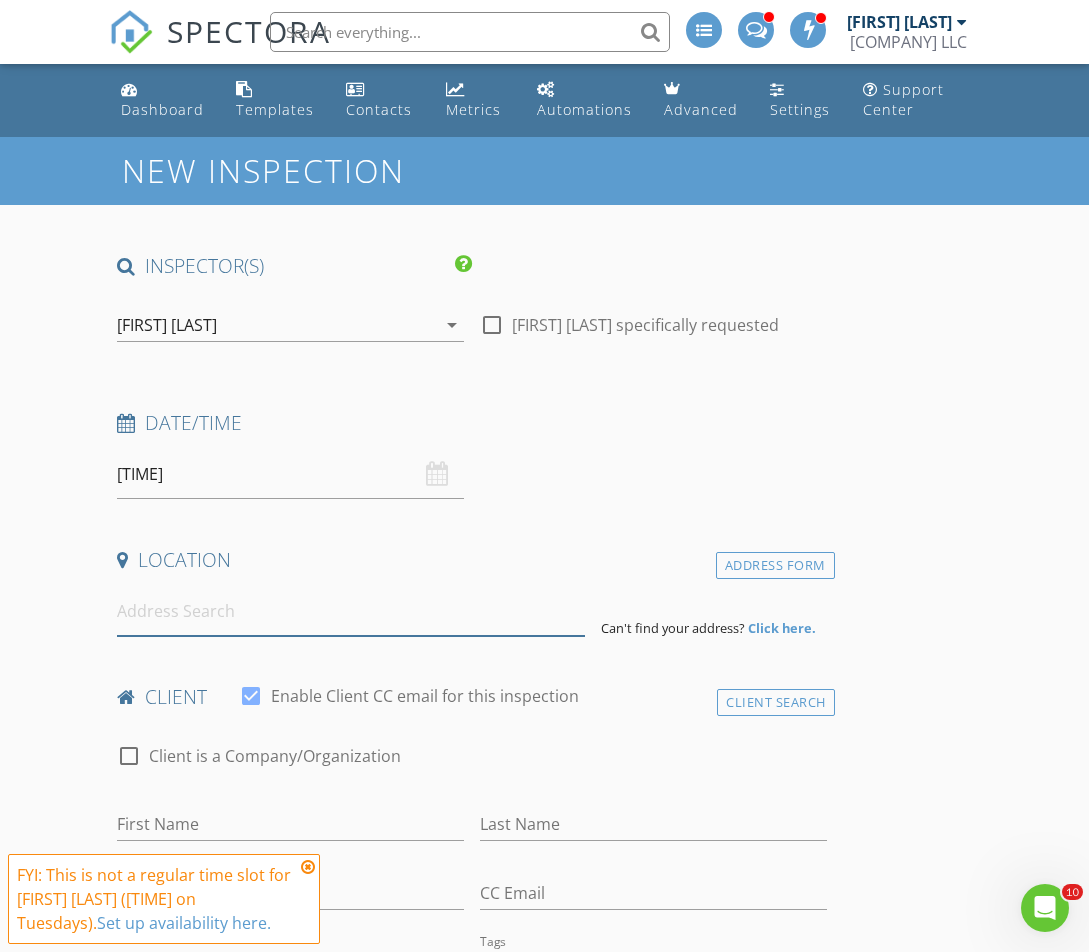 click at bounding box center (351, 611) 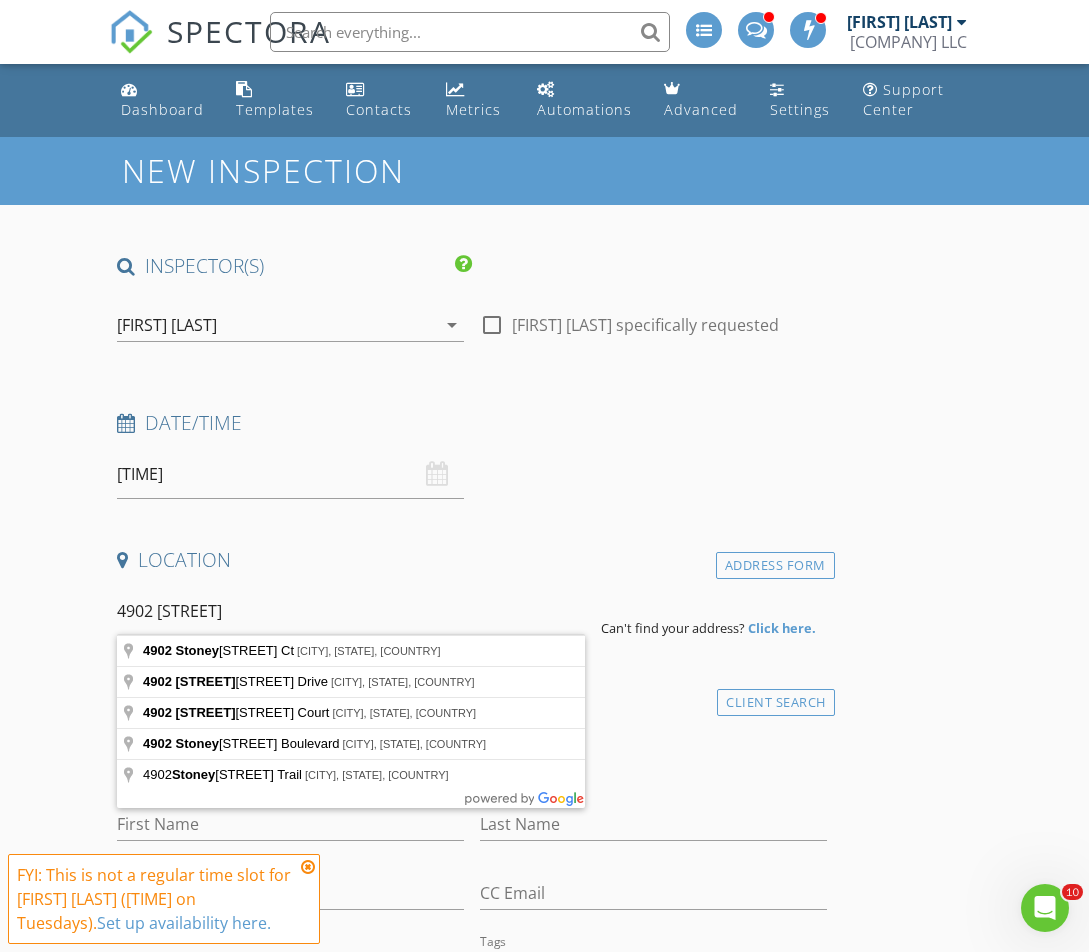 type on "4902 Stoney Brook Ct, Rapid City, SD, USA" 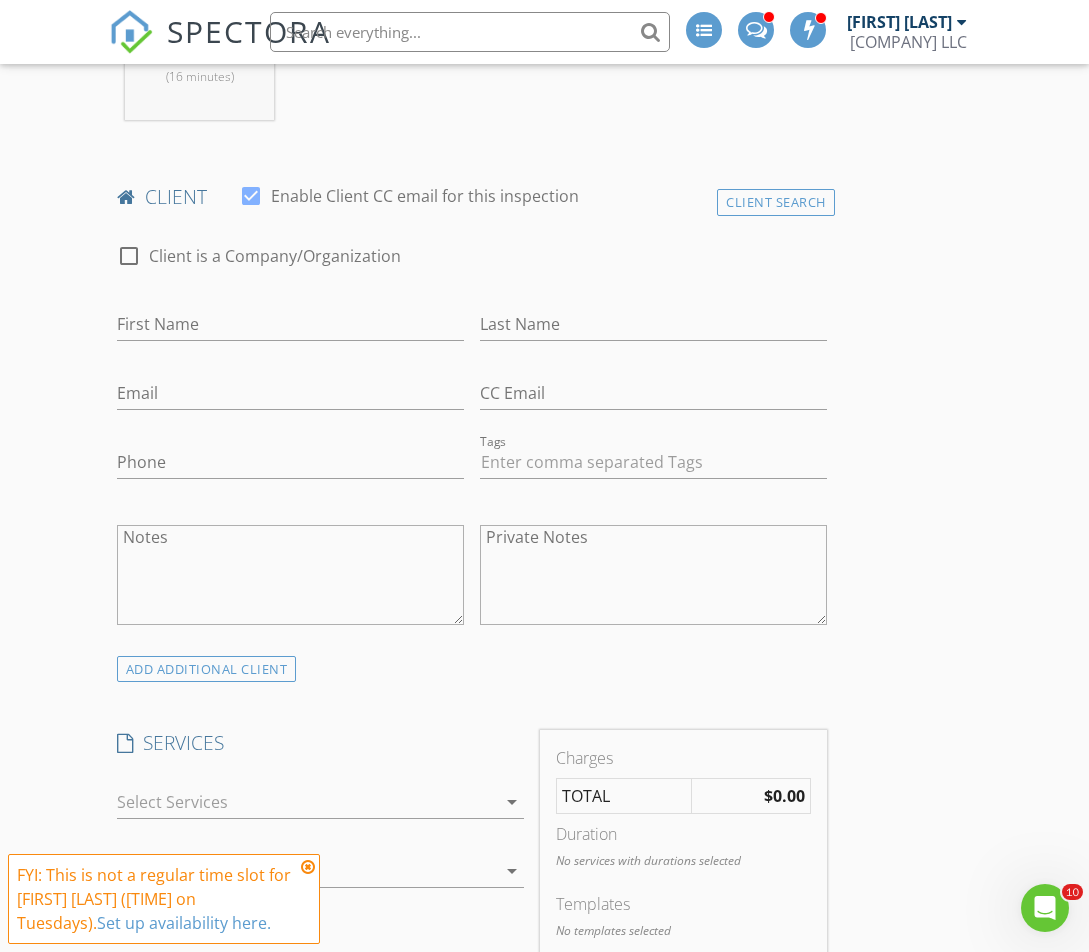 scroll, scrollTop: 923, scrollLeft: 0, axis: vertical 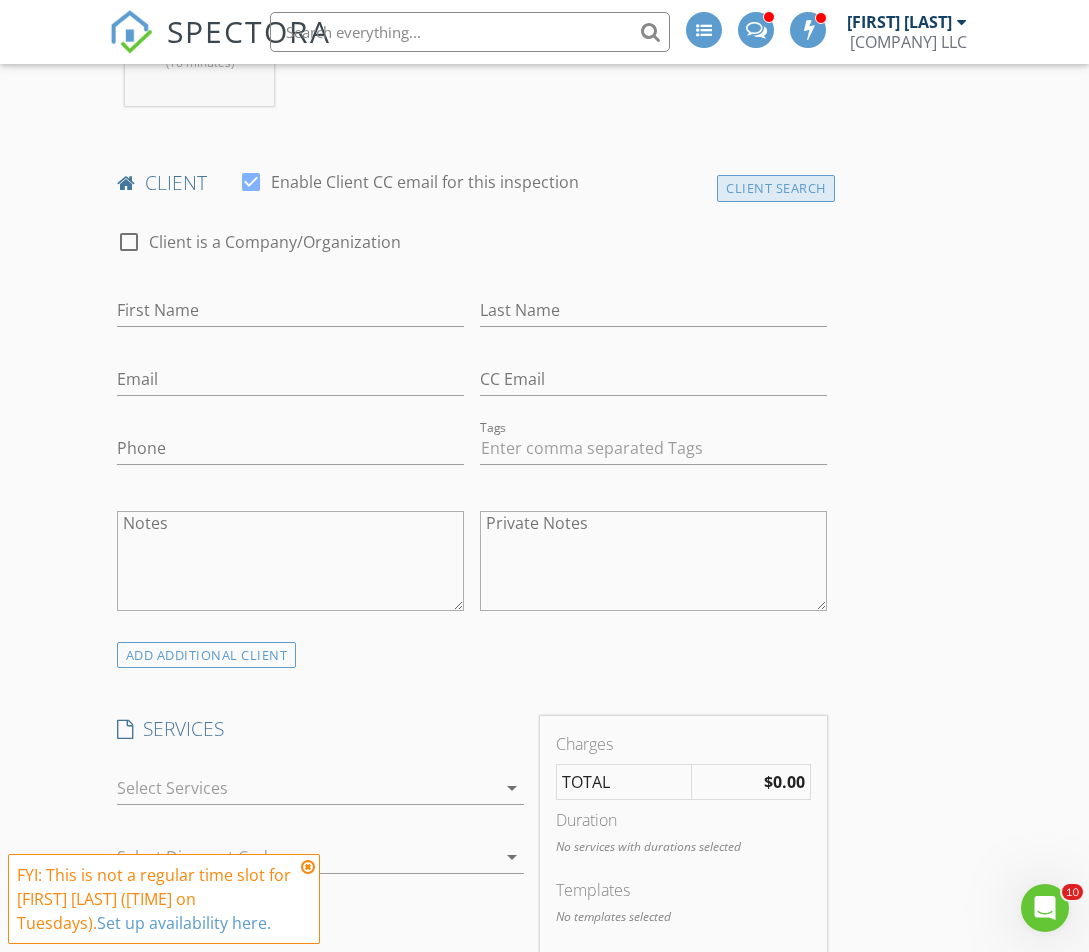 click on "Client Search" at bounding box center (776, 188) 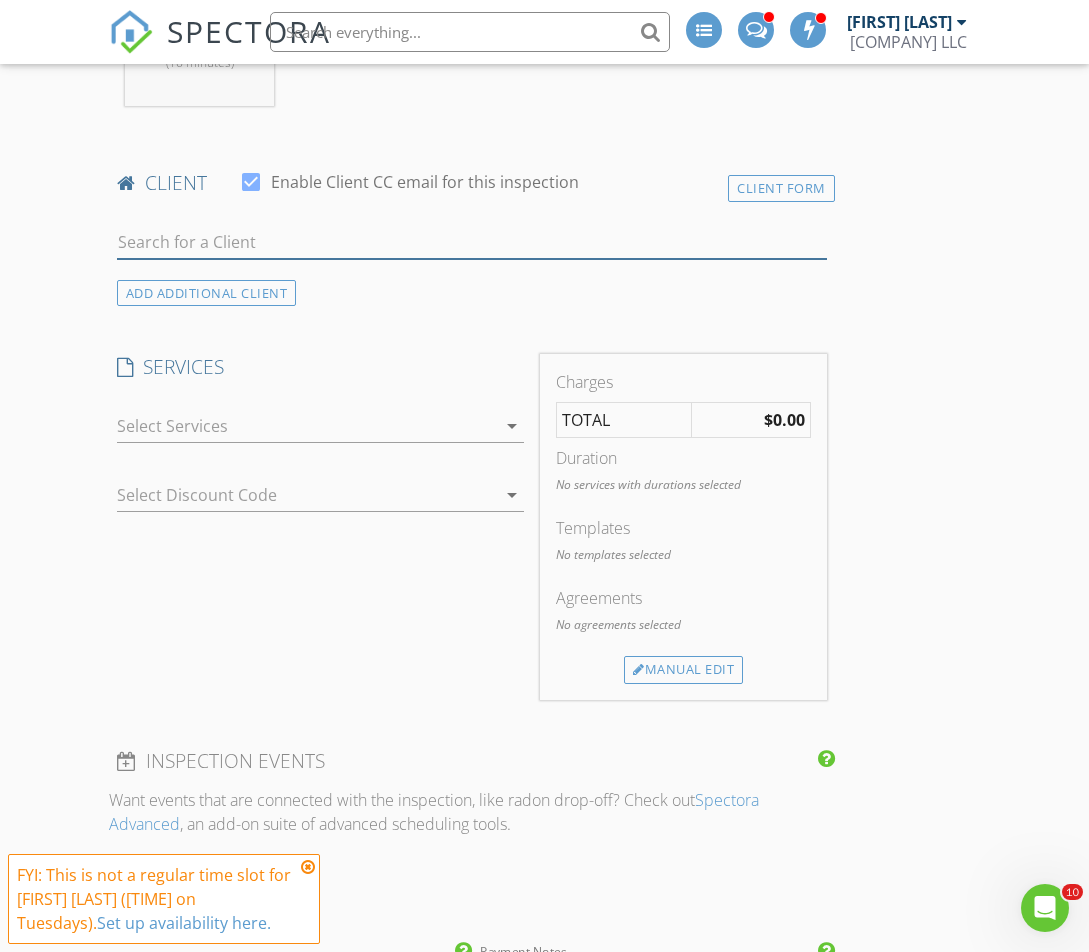 click at bounding box center [472, 242] 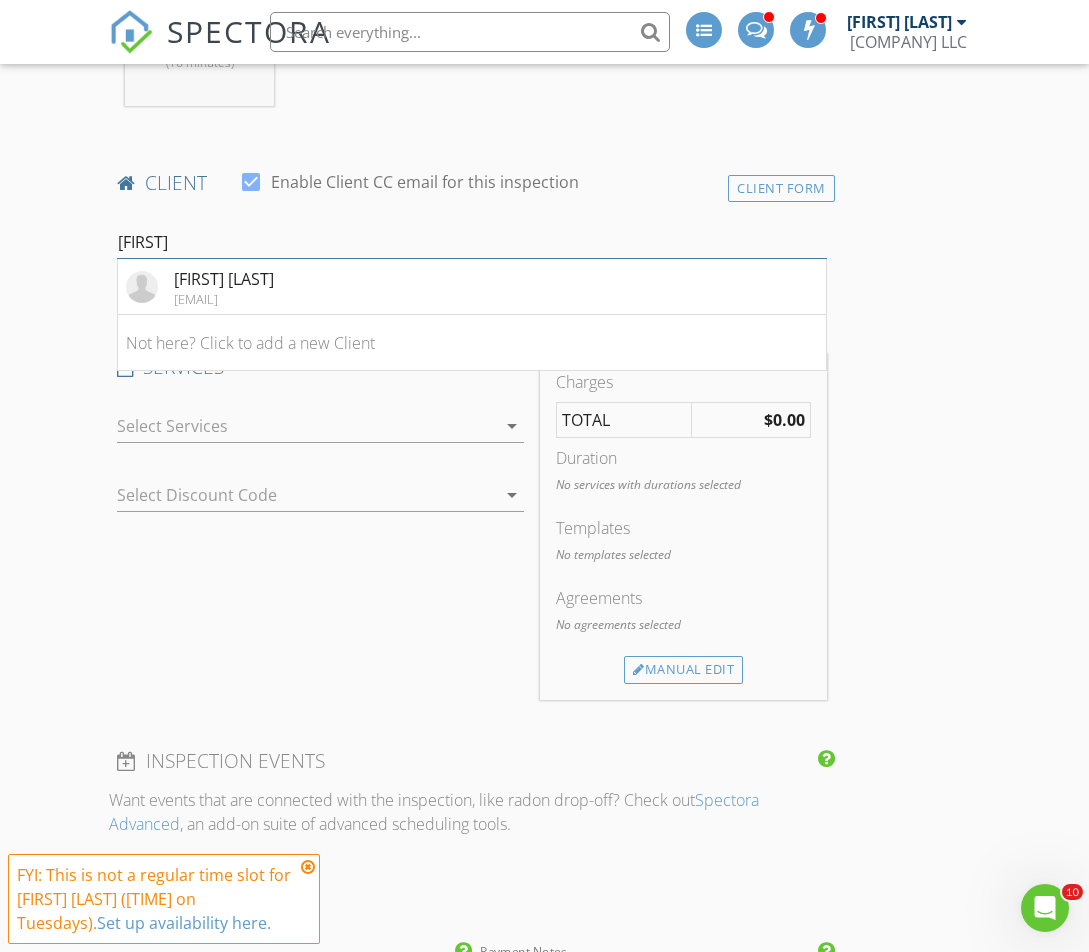 type on "[FIRST]" 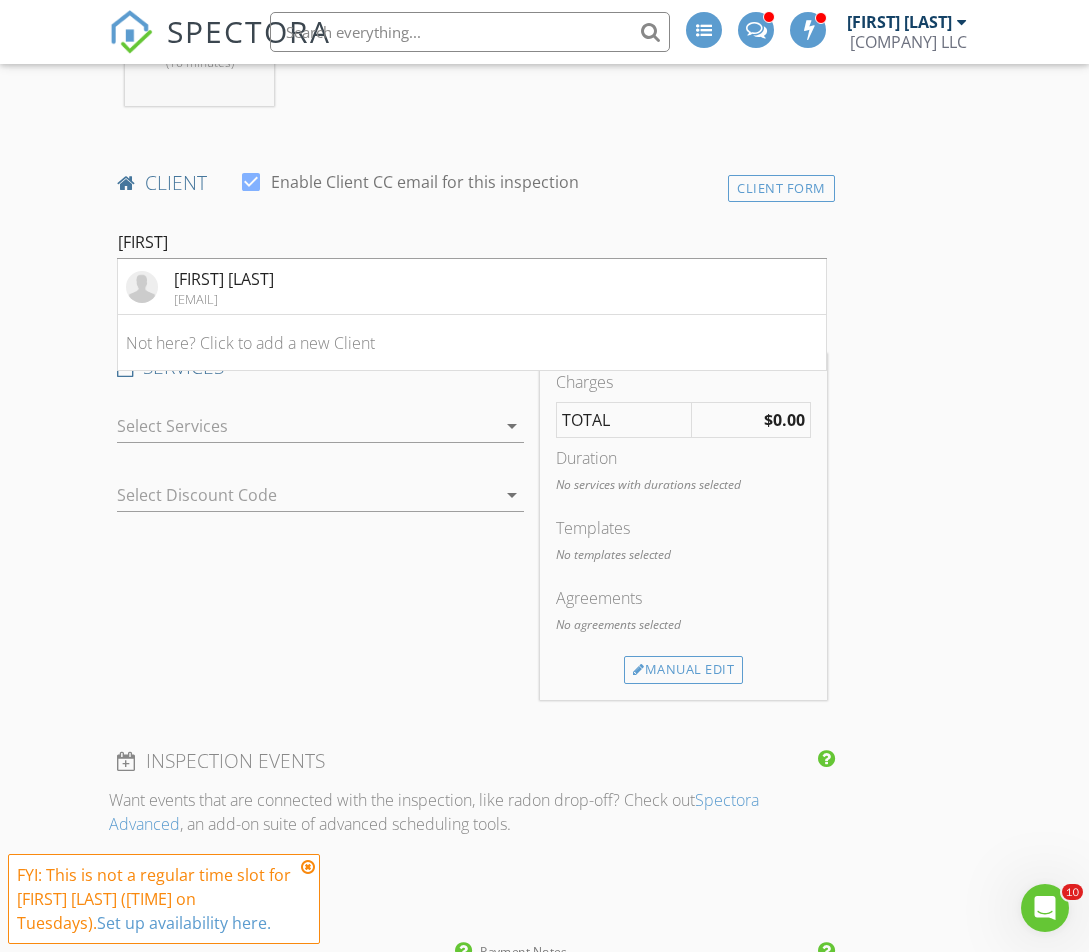 drag, startPoint x: 737, startPoint y: 249, endPoint x: 597, endPoint y: 296, distance: 147.67871 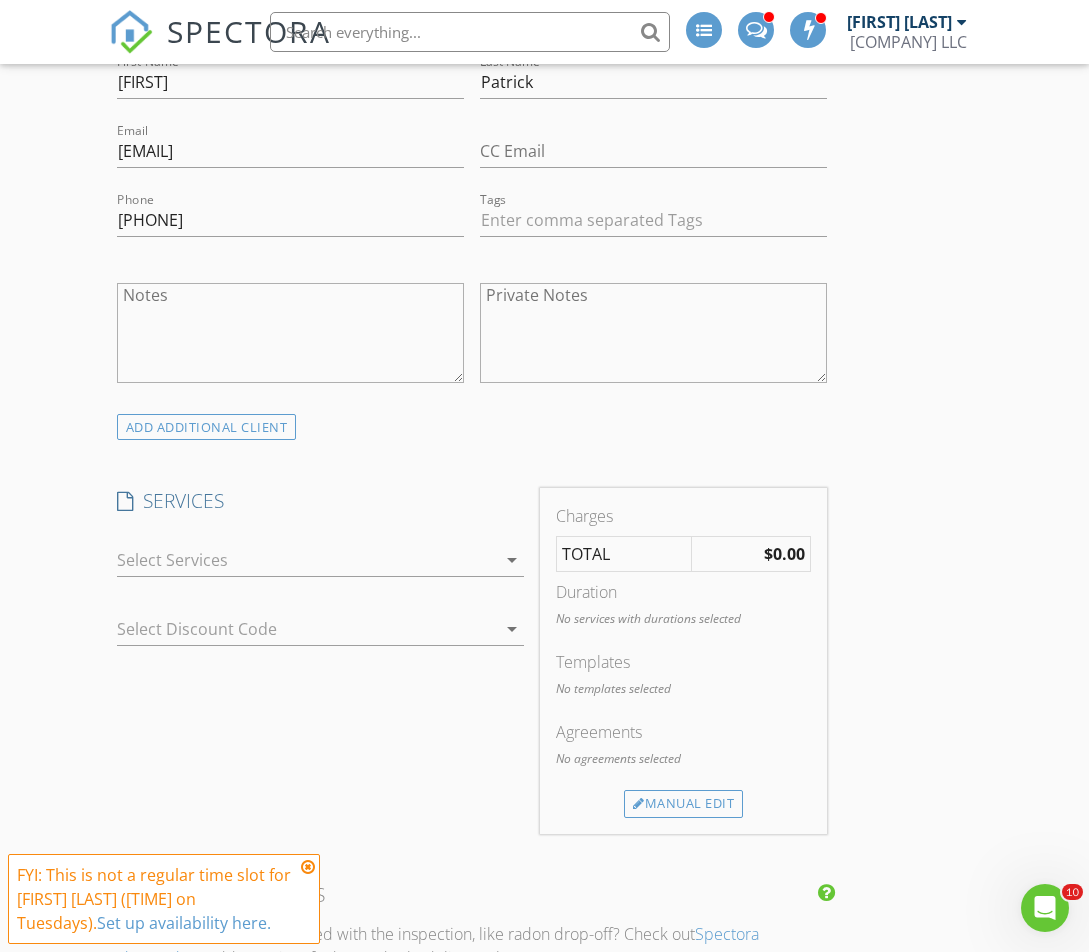 scroll, scrollTop: 1177, scrollLeft: 1, axis: both 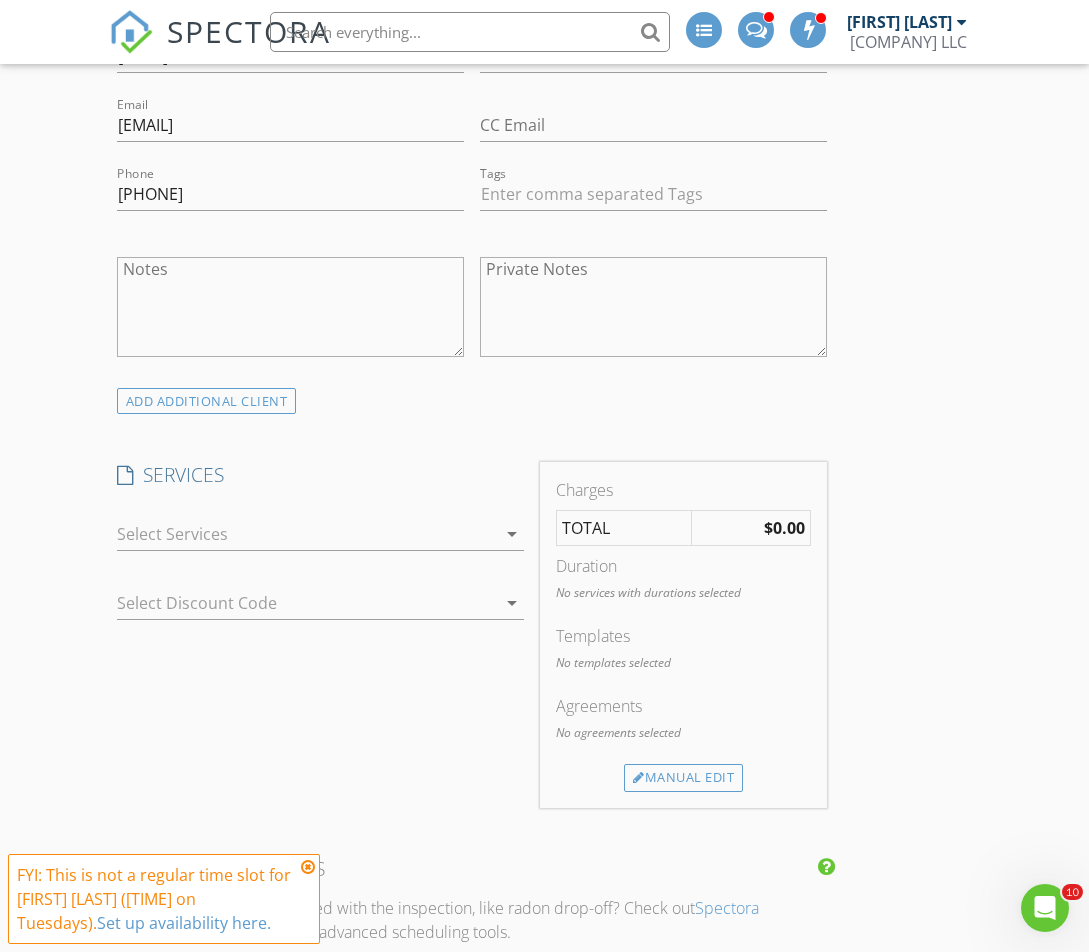 click at bounding box center [306, 534] 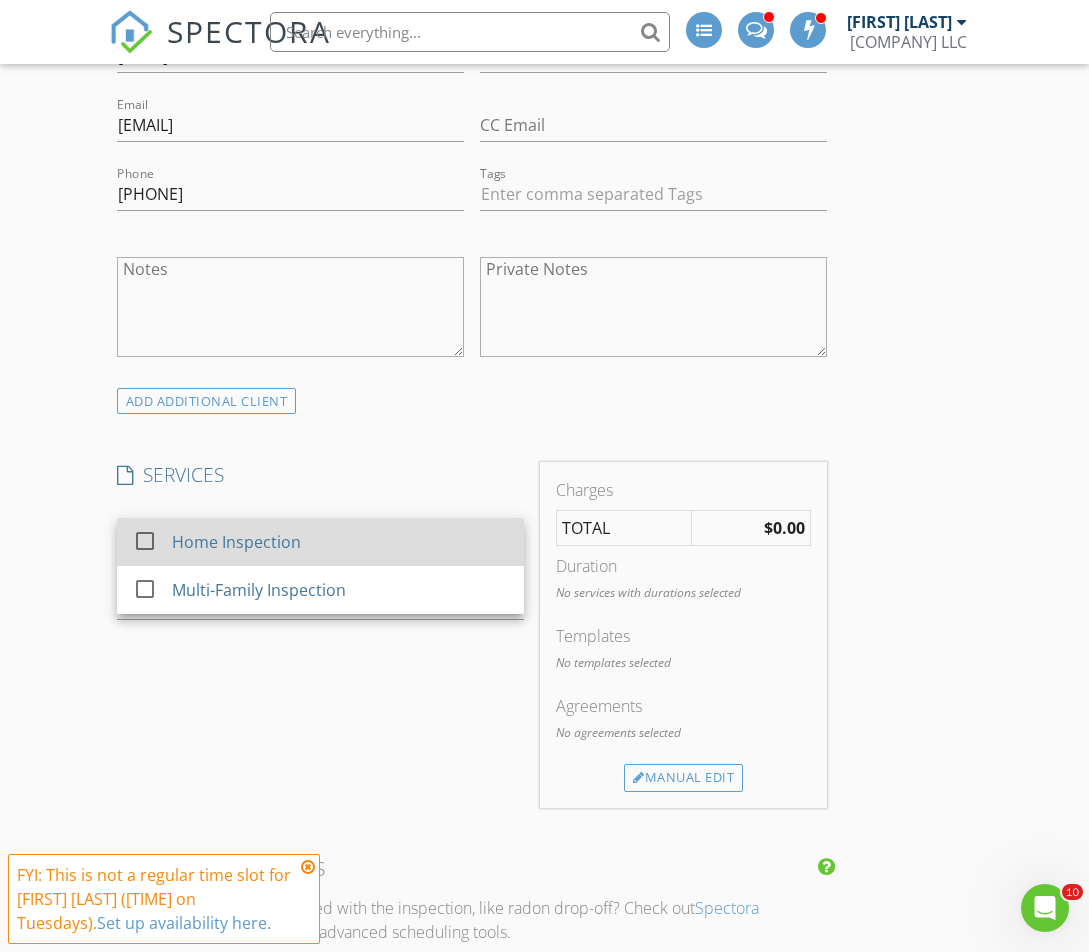 scroll, scrollTop: 1154, scrollLeft: 0, axis: vertical 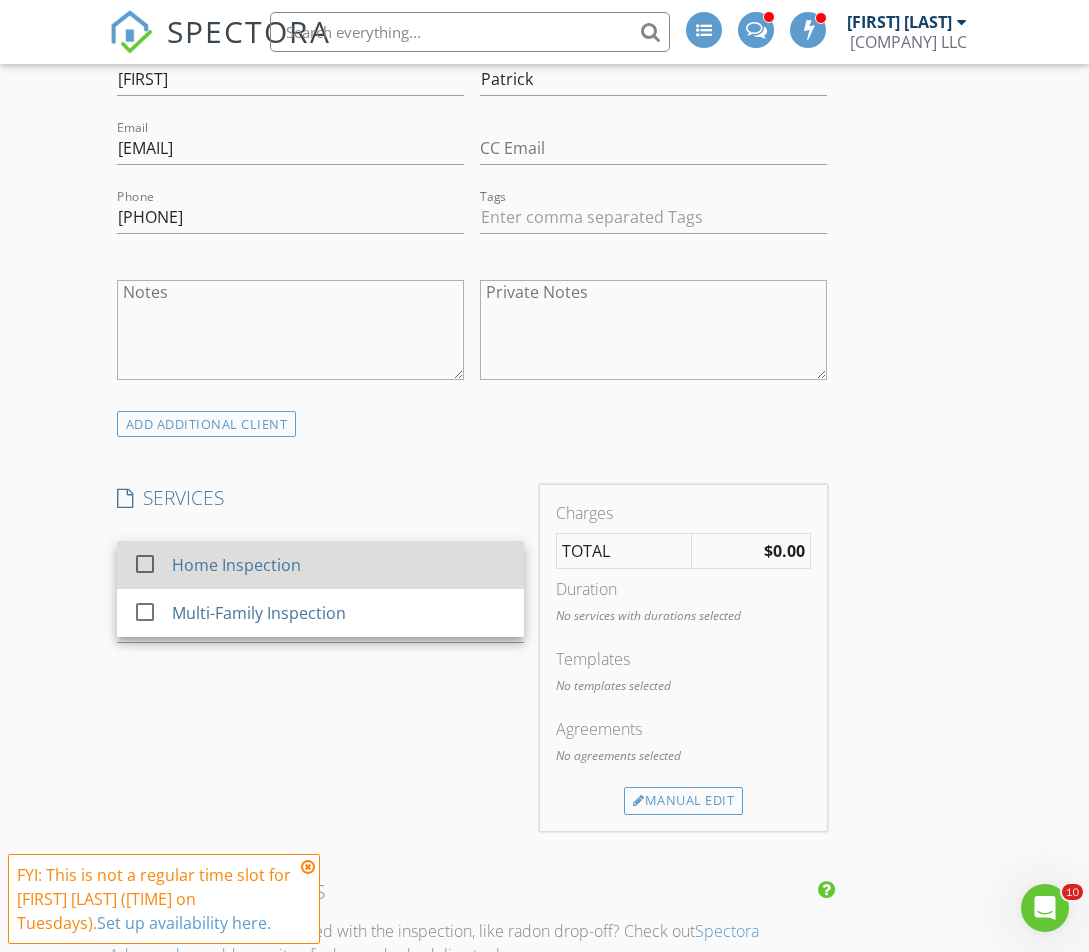 click on "Home Inspection" at bounding box center [236, 565] 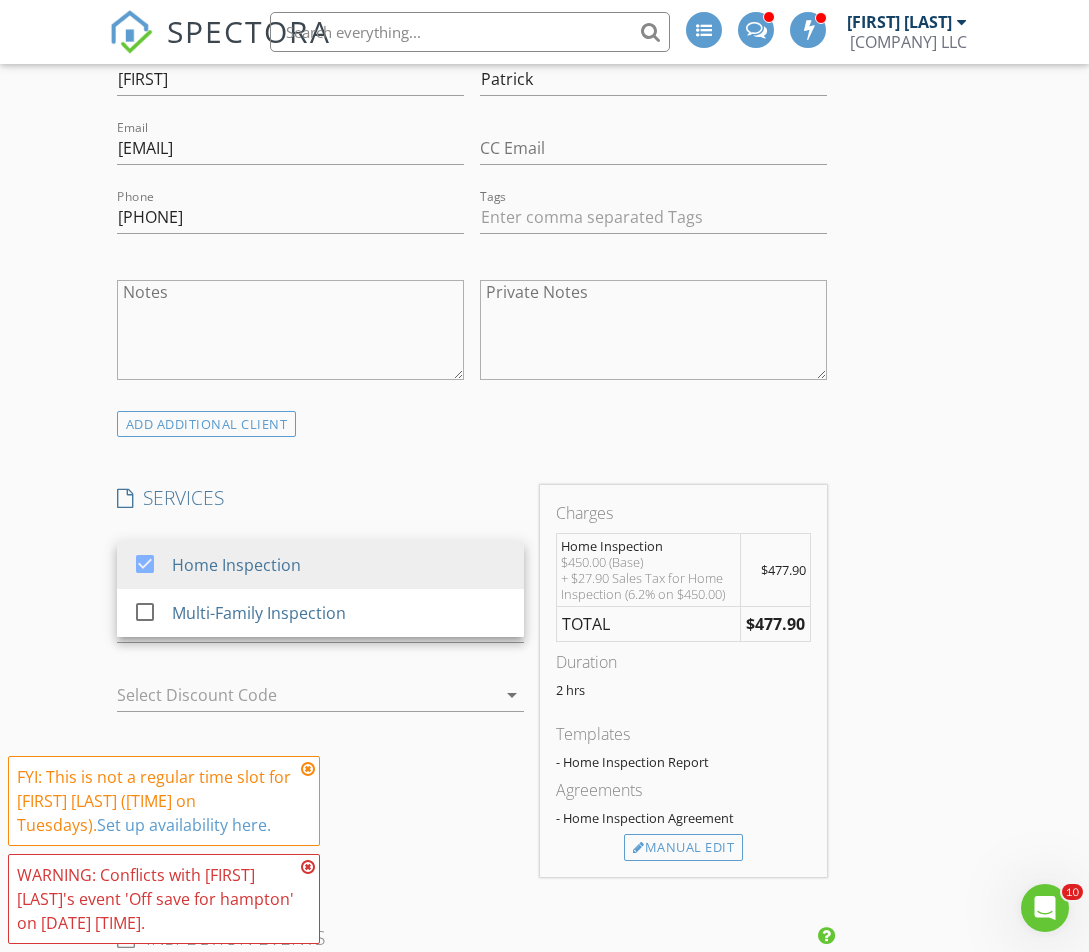 click on "INSPECTOR(S)
check_box   Nick Slanina   PRIMARY   Nick Slanina arrow_drop_down   check_box_outline_blank Nick Slanina specifically requested
Date/Time
08/12/2025 1:00 PM
Location
Address Search       Address 4902 Stoney Brook Ct   Unit   City Rapid City   State SD   Zip 57702   County Pennington     Square Feet 1641   Year Built 1985   Foundation arrow_drop_down     Nick Slanina     9.4 miles     (16 minutes)
client
check_box Enable Client CC email for this inspection   Client Search     check_box_outline_blank Client is a Company/Organization     First Name Roxie   Last Name Patrick   Email grammyrox@me.com   CC Email   Phone 661-304-0172         Tags         Notes   Private Notes
ADD ADDITIONAL client
SERVICES
check_box   Home Inspection   check_box_outline_blank" at bounding box center [544, 905] 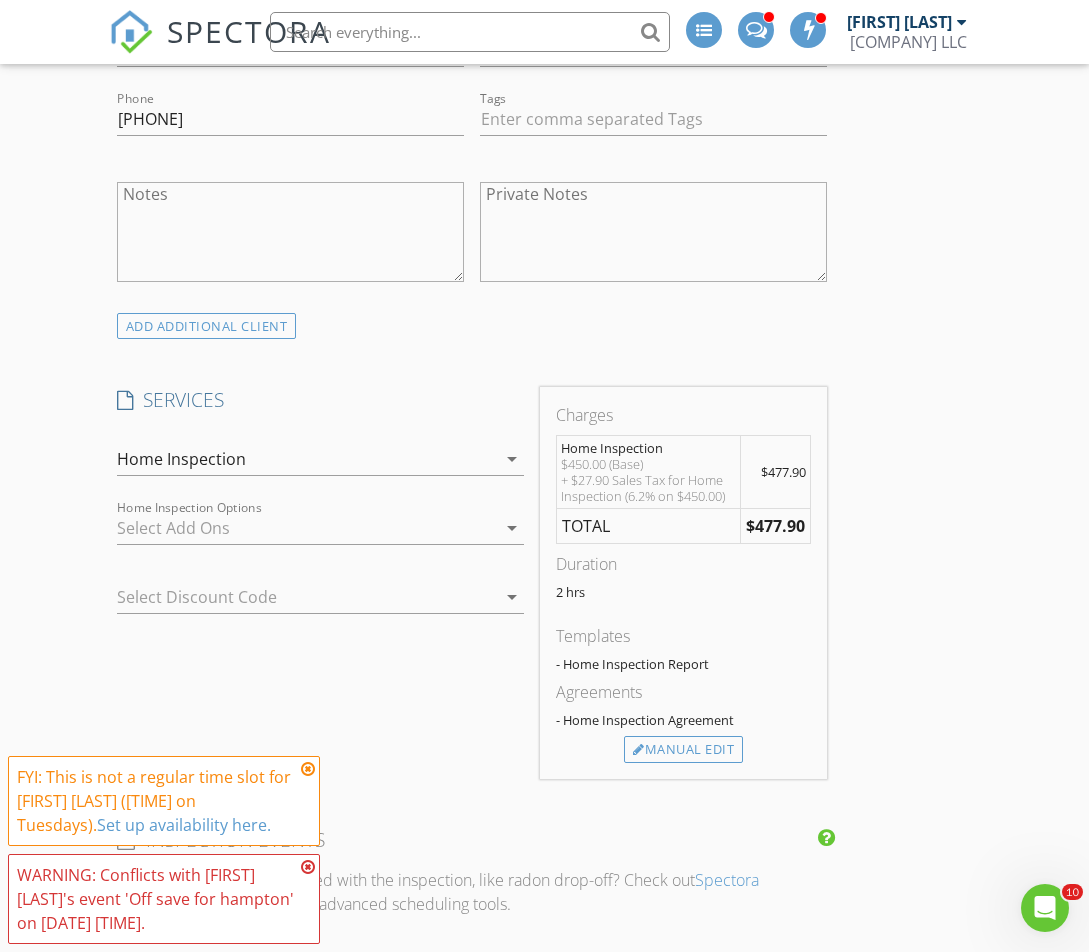 scroll, scrollTop: 1252, scrollLeft: 0, axis: vertical 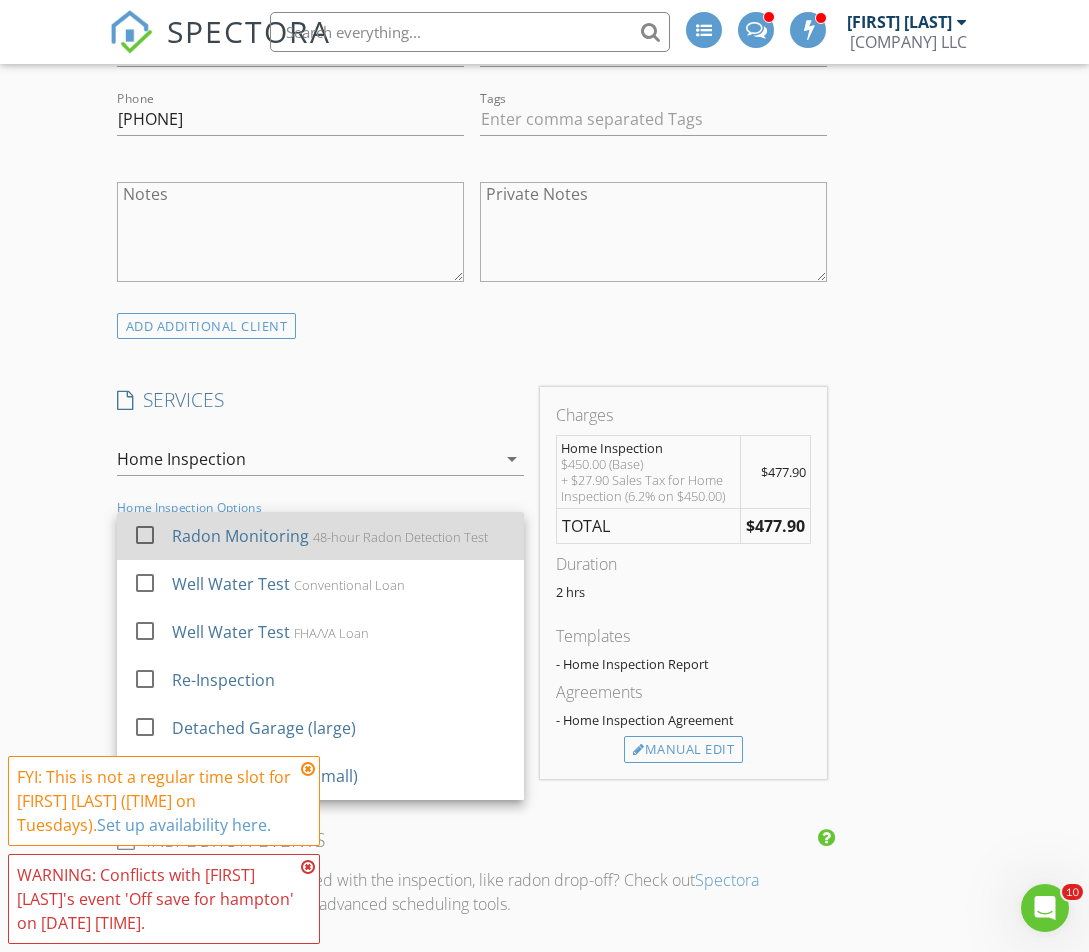 click on "48-hour Radon Detection Test" at bounding box center [400, 537] 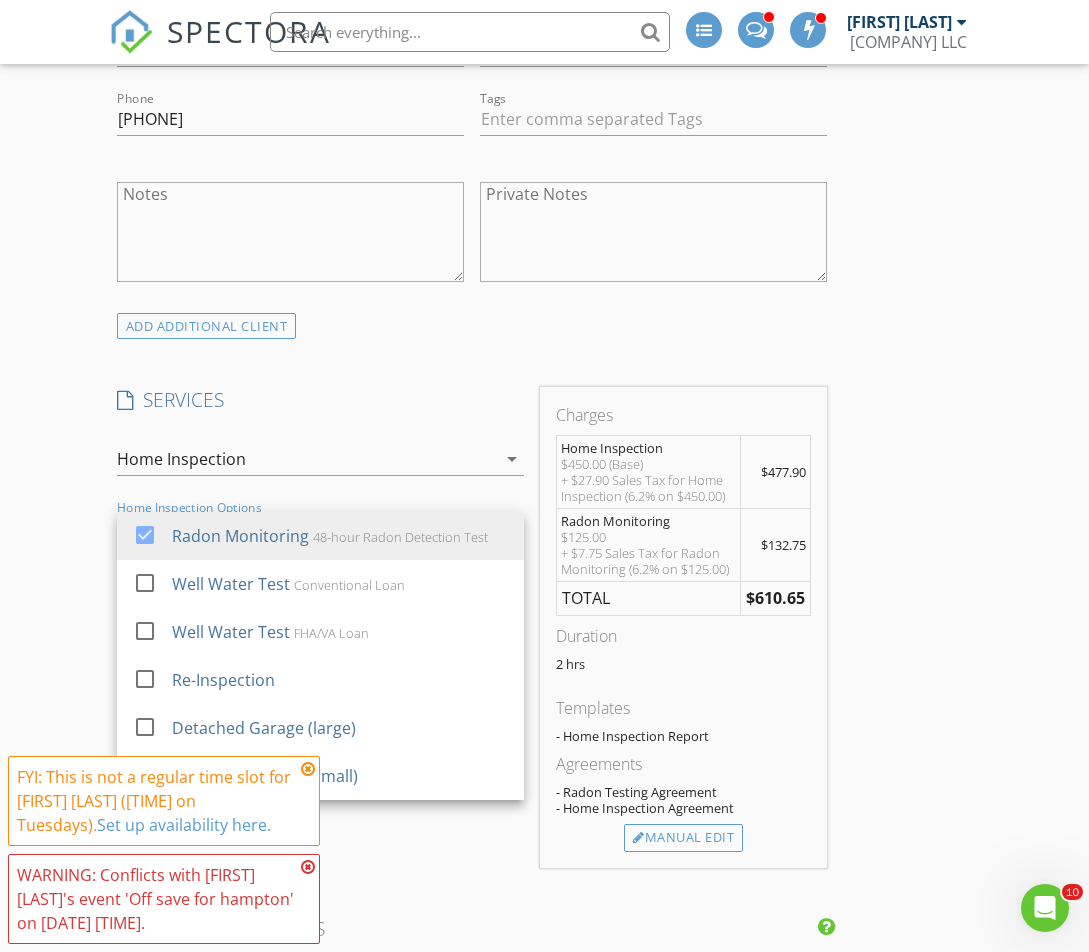 click on "INSPECTOR(S)
check_box   Nick Slanina   PRIMARY   Nick Slanina arrow_drop_down   check_box_outline_blank Nick Slanina specifically requested
Date/Time
08/12/2025 1:00 PM
Location
Address Search       Address 4902 Stoney Brook Ct   Unit   City Rapid City   State SD   Zip 57702   County Pennington     Square Feet 1641   Year Built 1985   Foundation arrow_drop_down     Nick Slanina     9.4 miles     (16 minutes)
client
check_box Enable Client CC email for this inspection   Client Search     check_box_outline_blank Client is a Company/Organization     First Name Roxie   Last Name Patrick   Email grammyrox@me.com   CC Email   Phone 661-304-0172         Tags         Notes   Private Notes
ADD ADDITIONAL client
SERVICES
check_box   Home Inspection   check_box_outline_blank" at bounding box center [544, 851] 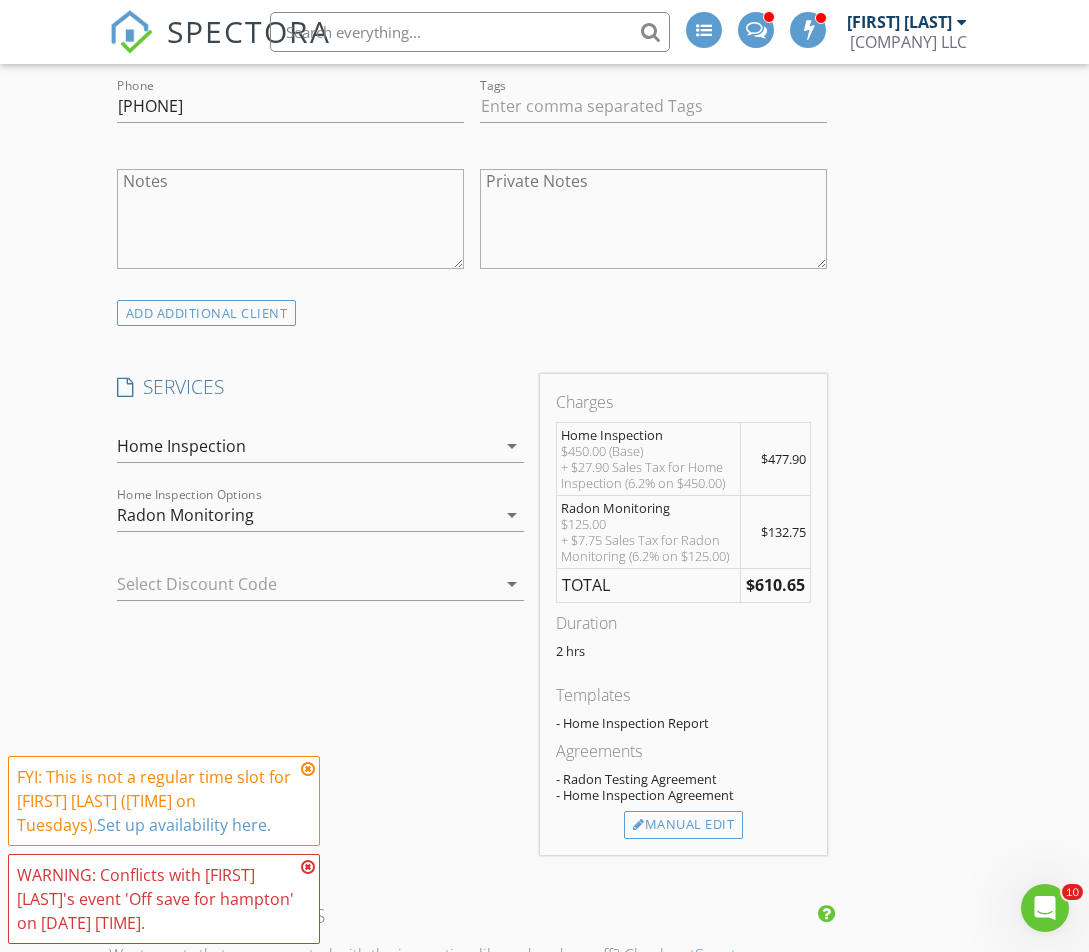 scroll, scrollTop: 1359, scrollLeft: 0, axis: vertical 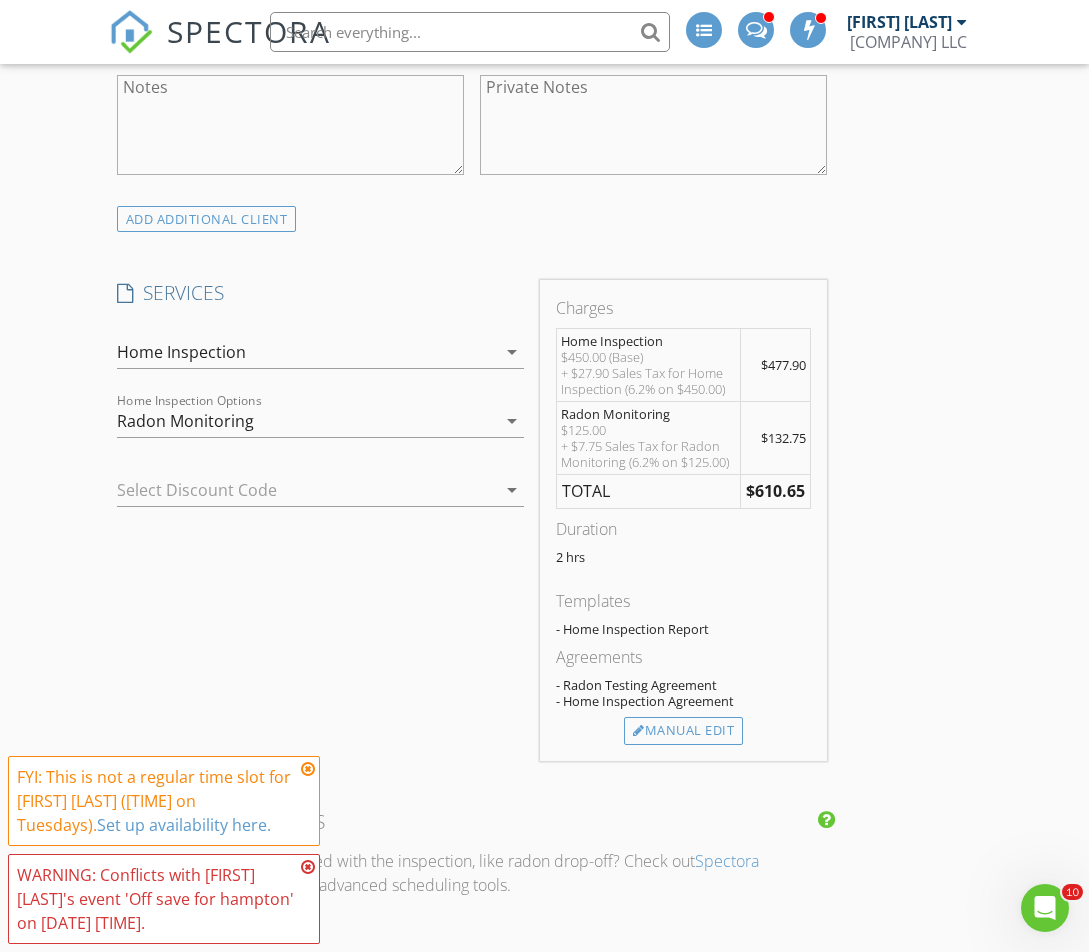 click at bounding box center (292, 490) 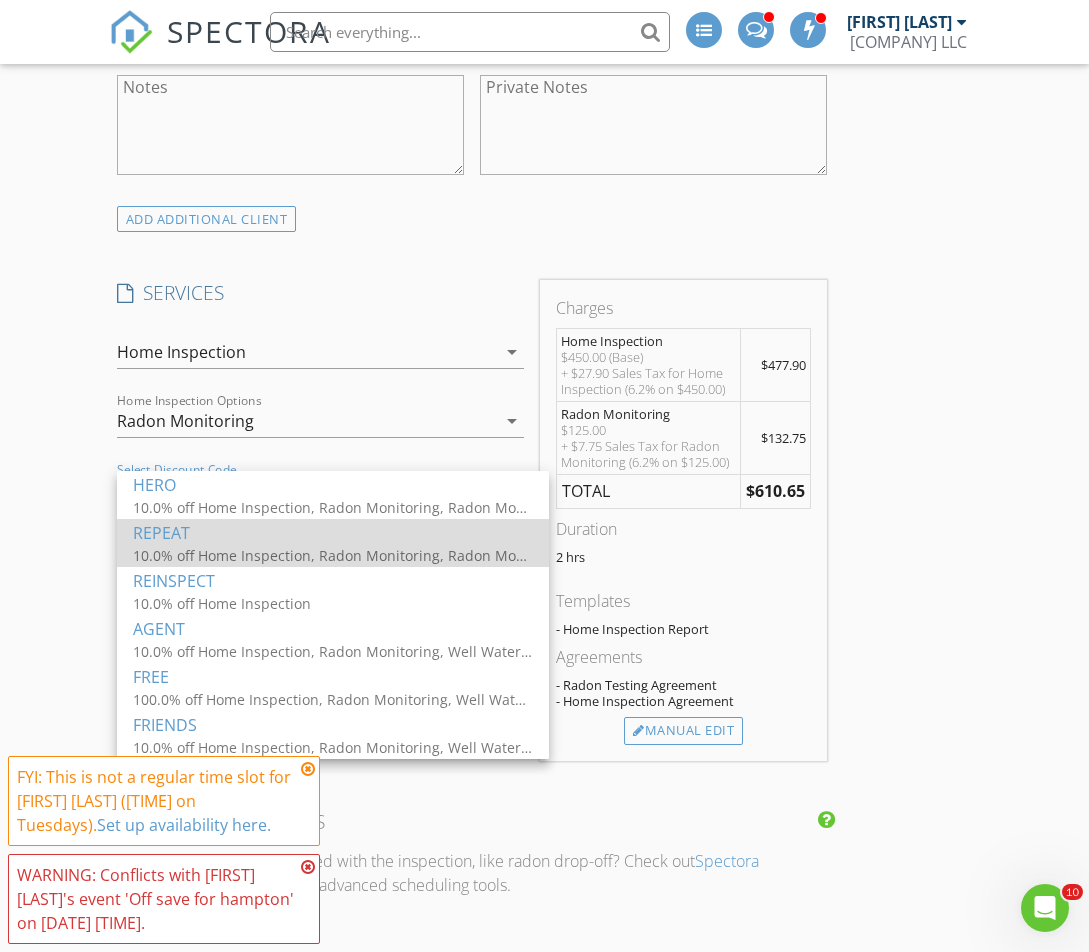 click on "REPEAT" at bounding box center [333, 533] 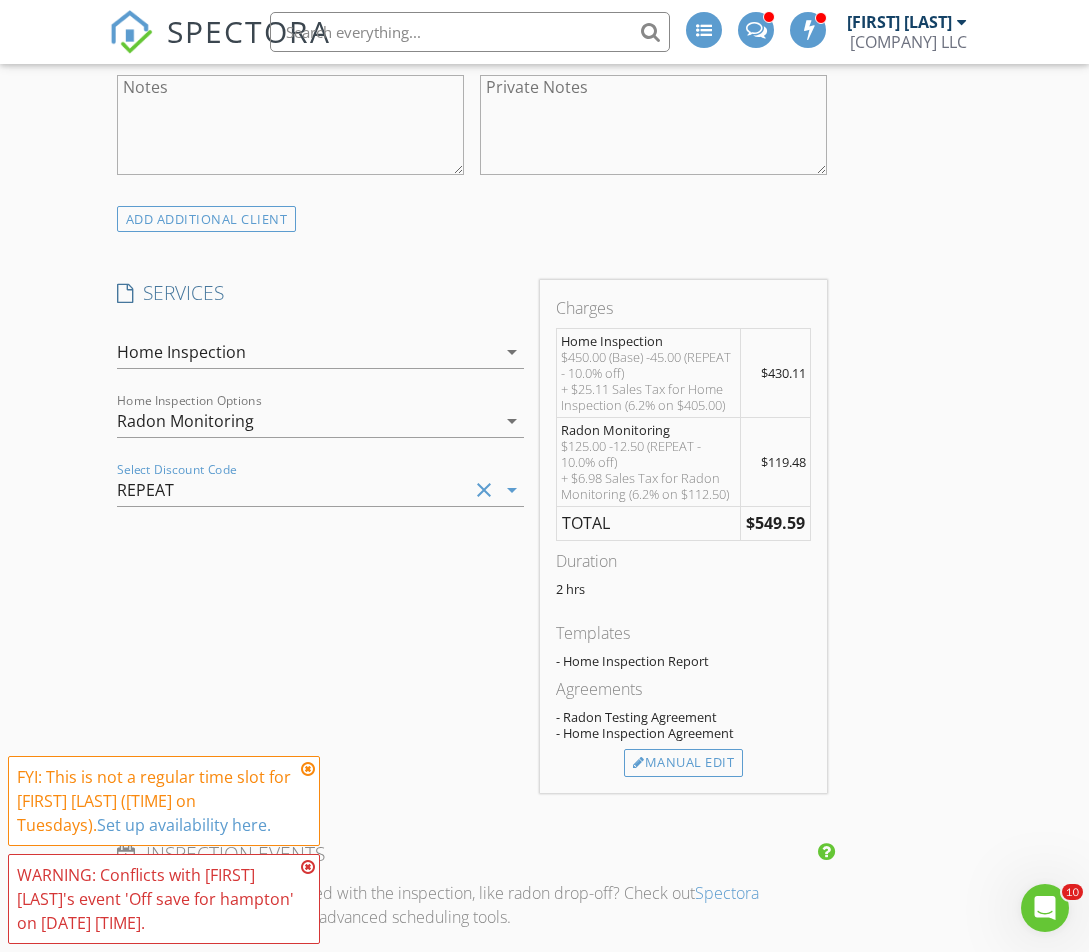 click on "INSPECTOR(S)
check_box   Nick Slanina   PRIMARY   Nick Slanina arrow_drop_down   check_box_outline_blank Nick Slanina specifically requested
Date/Time
08/12/2025 1:00 PM
Location
Address Search       Address 4902 Stoney Brook Ct   Unit   City Rapid City   State SD   Zip 57702   County Pennington     Square Feet 1641   Year Built 1985   Foundation arrow_drop_down     Nick Slanina     9.4 miles     (16 minutes)
client
check_box Enable Client CC email for this inspection   Client Search     check_box_outline_blank Client is a Company/Organization     First Name Roxie   Last Name Patrick   Email grammyrox@me.com   CC Email   Phone 661-304-0172         Tags         Notes   Private Notes
ADD ADDITIONAL client
SERVICES
check_box   Home Inspection   check_box_outline_blank" at bounding box center [544, 760] 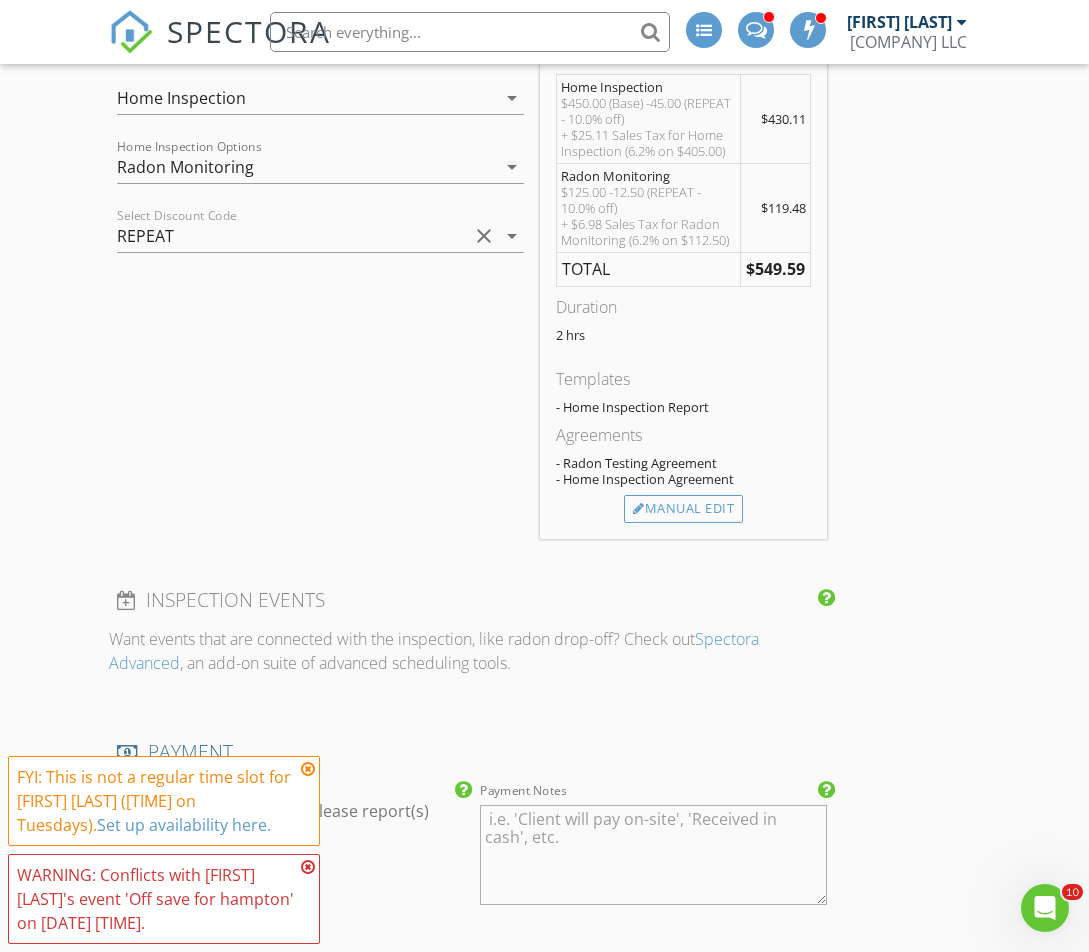 scroll, scrollTop: 1613, scrollLeft: 0, axis: vertical 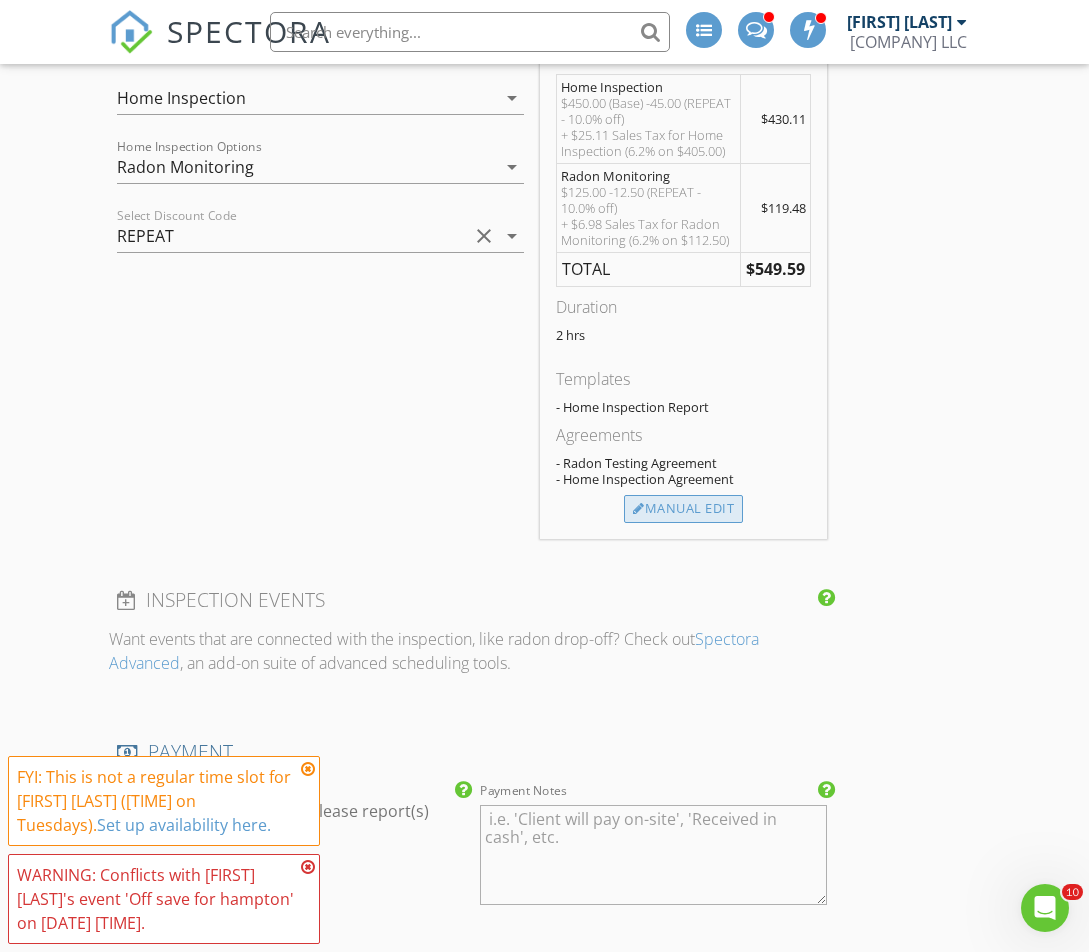 click on "Manual Edit" at bounding box center [683, 509] 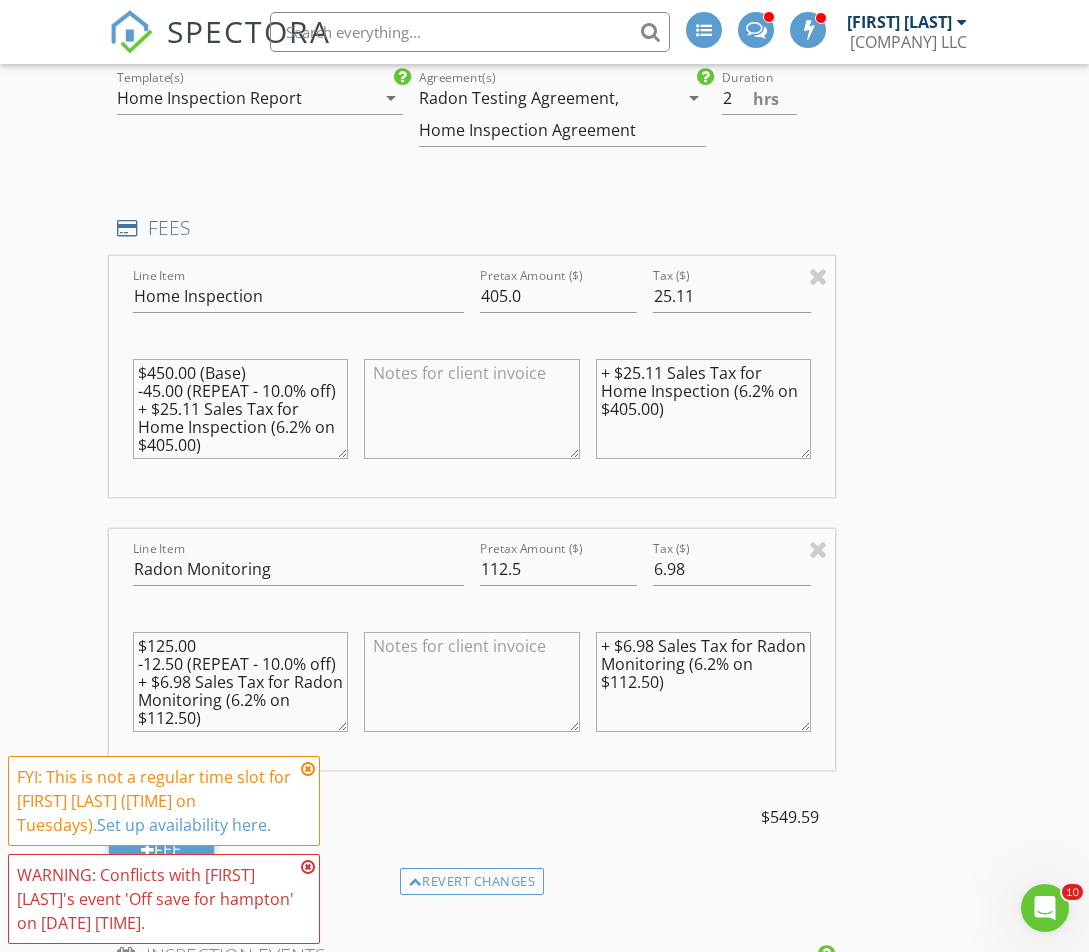 drag, startPoint x: 303, startPoint y: 725, endPoint x: 315, endPoint y: 733, distance: 14.422205 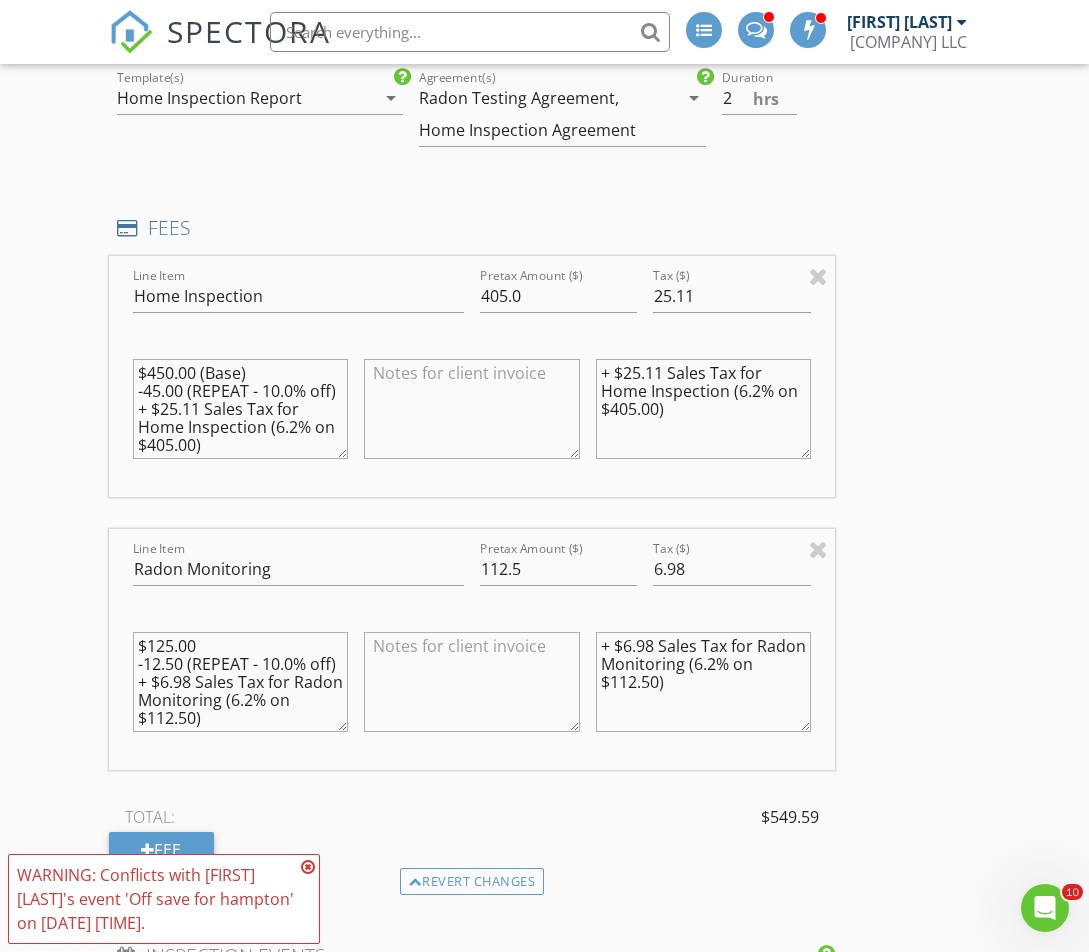 click at bounding box center (308, 867) 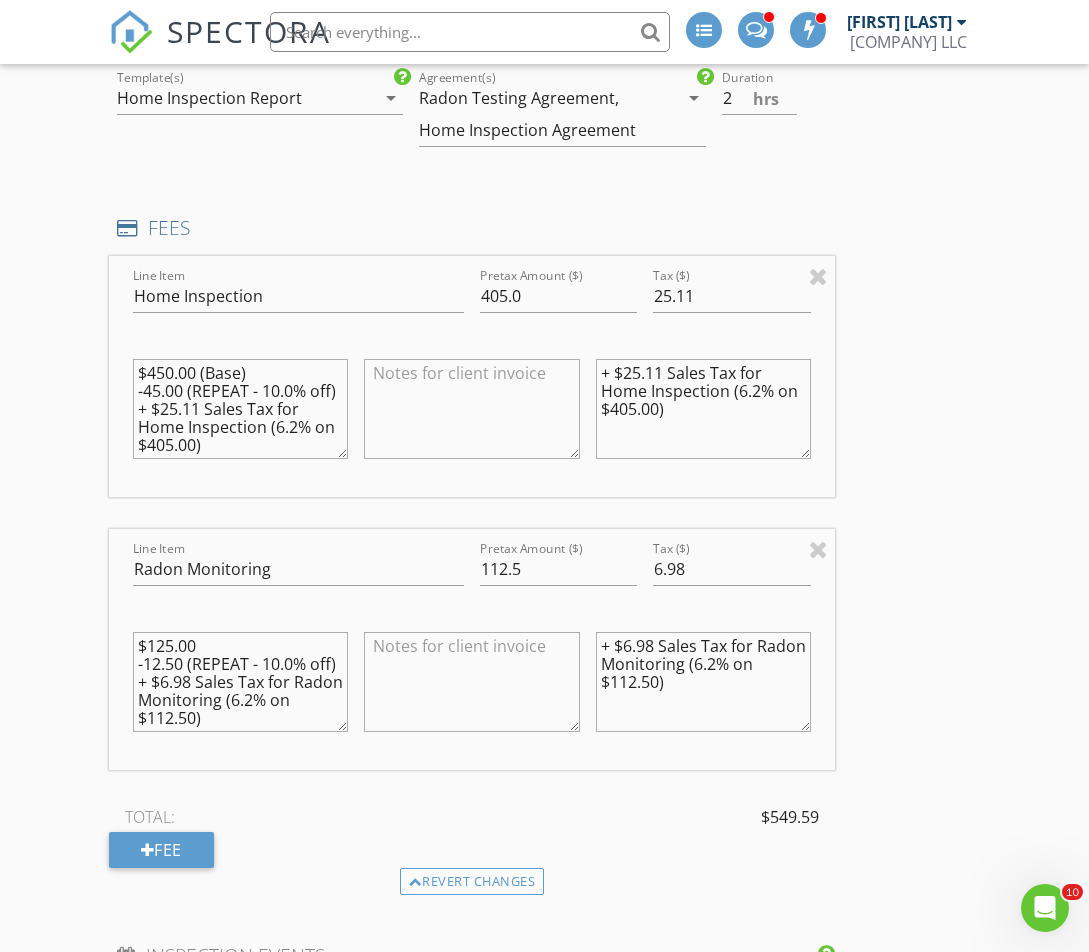 drag, startPoint x: 156, startPoint y: 363, endPoint x: 176, endPoint y: 364, distance: 20.024984 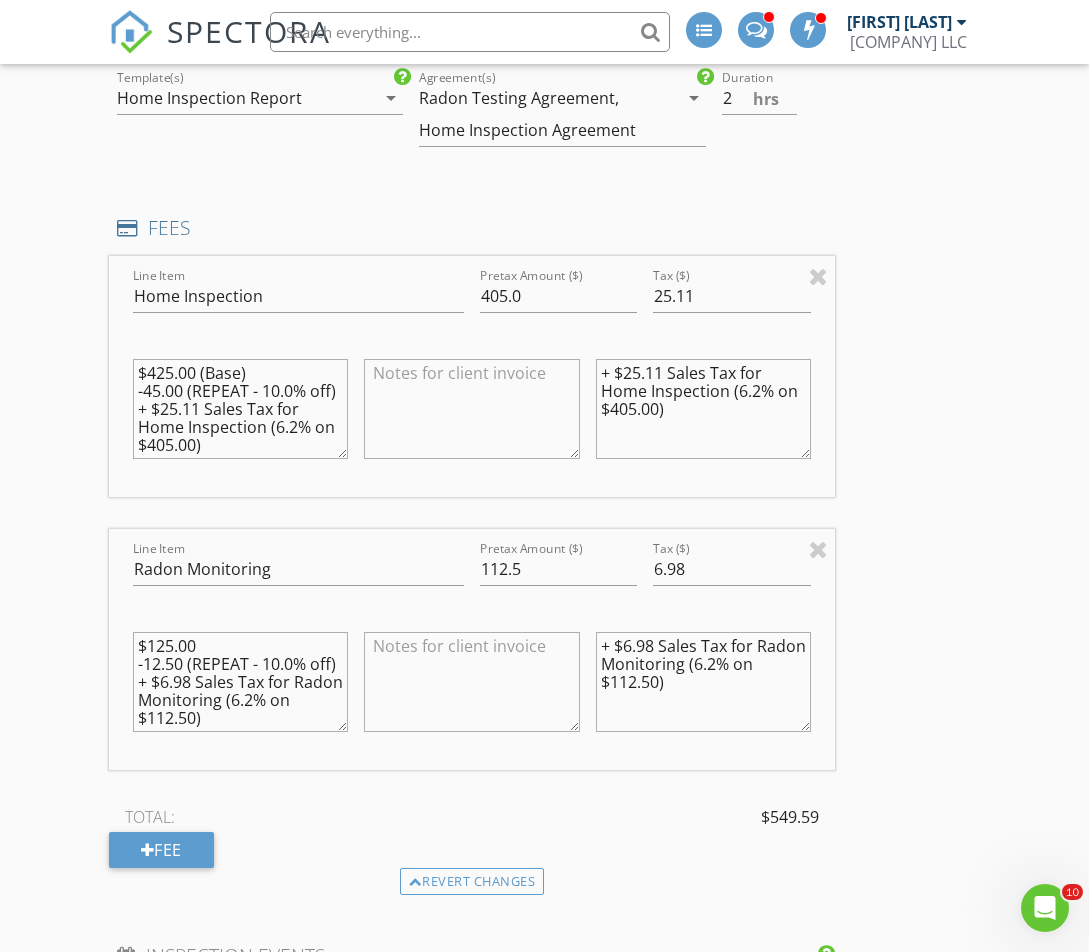 drag, startPoint x: 155, startPoint y: 382, endPoint x: 184, endPoint y: 381, distance: 29.017237 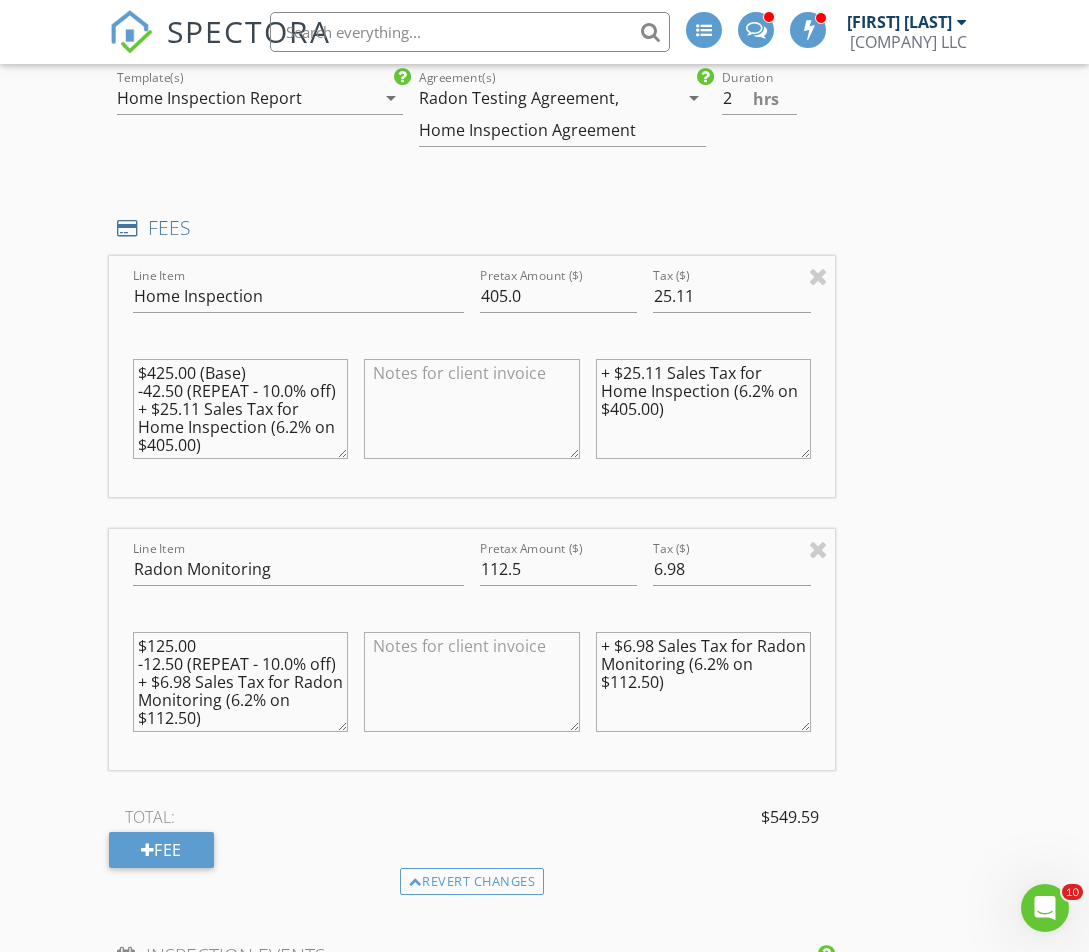 drag, startPoint x: 169, startPoint y: 403, endPoint x: 198, endPoint y: 403, distance: 29 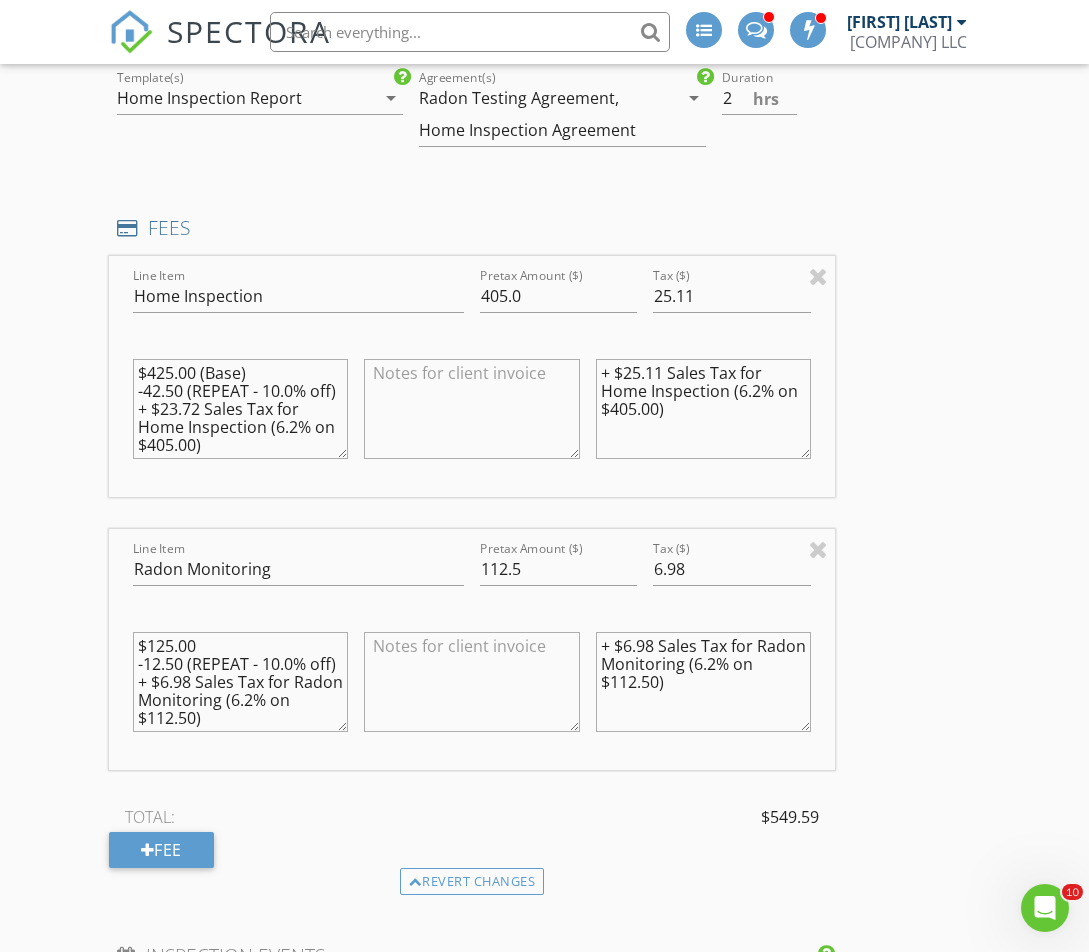 drag, startPoint x: 149, startPoint y: 440, endPoint x: 173, endPoint y: 440, distance: 24 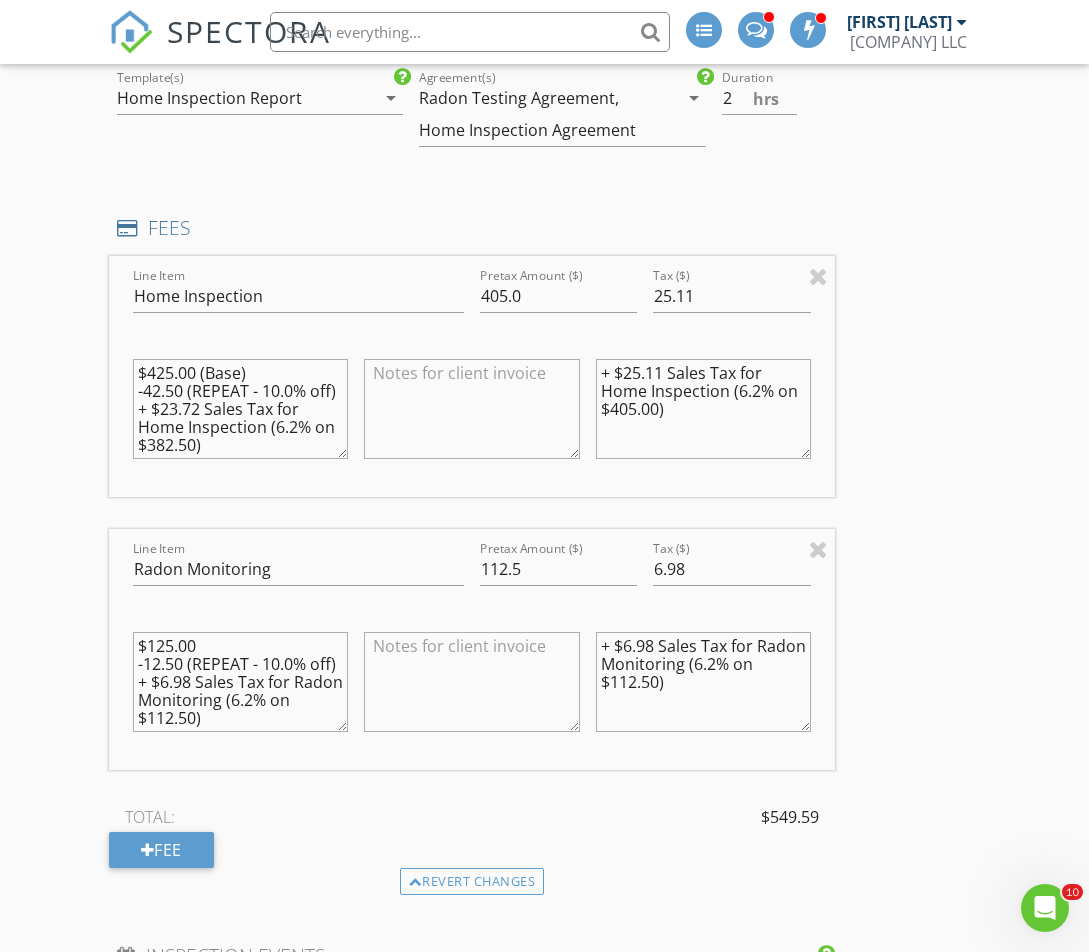 type on "$425.00 (Base)
-42.50 (REPEAT - 10.0% off)
+ $23.72 Sales Tax for Home Inspection (6.2% on $382.50)" 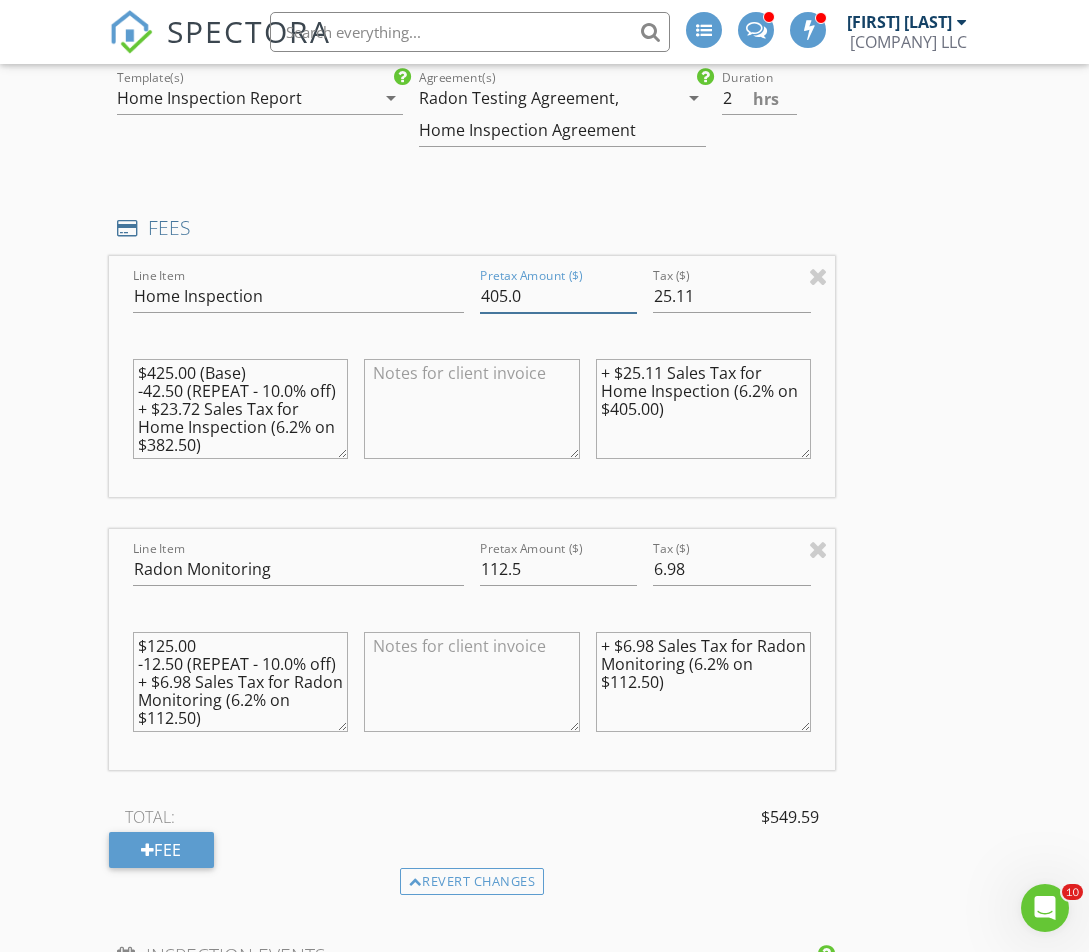 drag, startPoint x: 550, startPoint y: 295, endPoint x: 381, endPoint y: 295, distance: 169 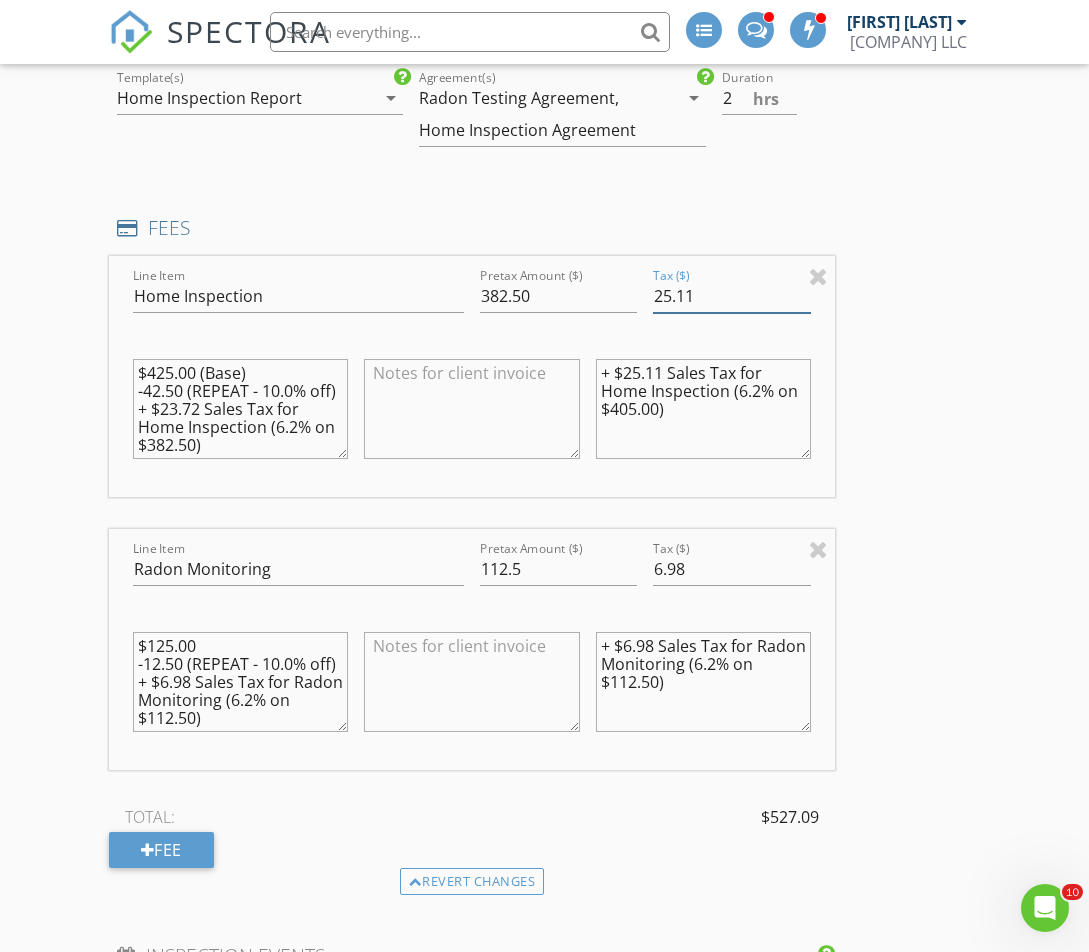 drag, startPoint x: 701, startPoint y: 282, endPoint x: 629, endPoint y: 278, distance: 72.11102 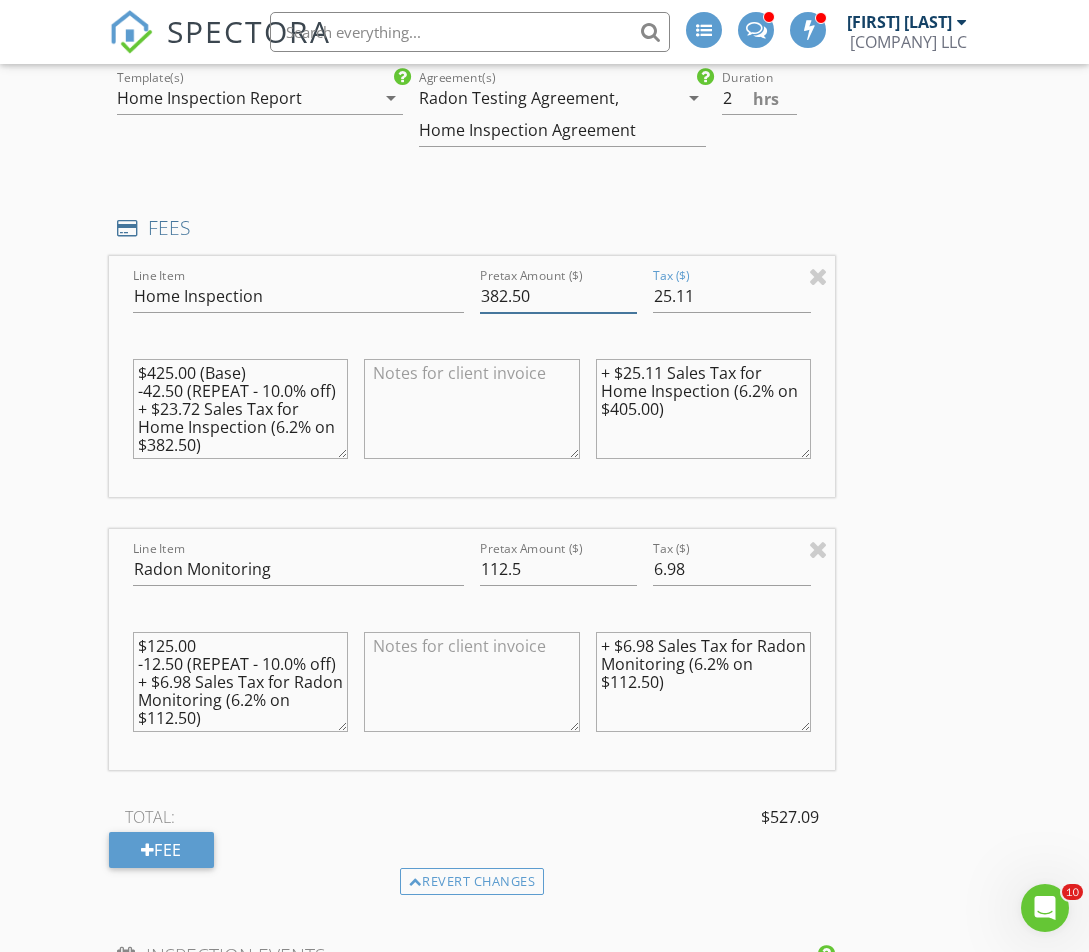 click on "Line Item Home Inspection     Pretax Amount ($) 382.50   Tax ($) 25.11   $425.00 (Base)
-42.50 (REPEAT - 10.0% off)
+ $23.72 Sales Tax for Home Inspection (6.2% on $382.50)     + $25.11 Sales Tax for Home Inspection (6.2% on $405.00)" at bounding box center [472, 376] 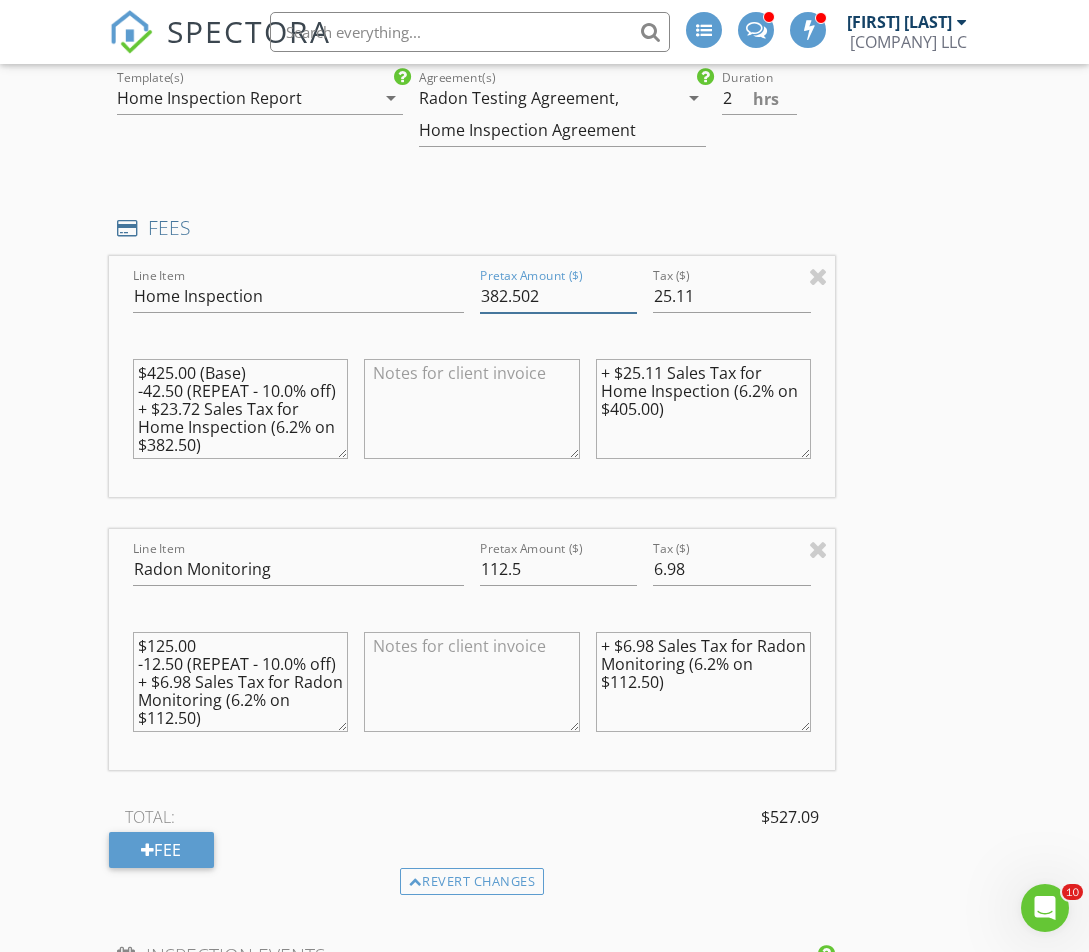 type on "382.5023" 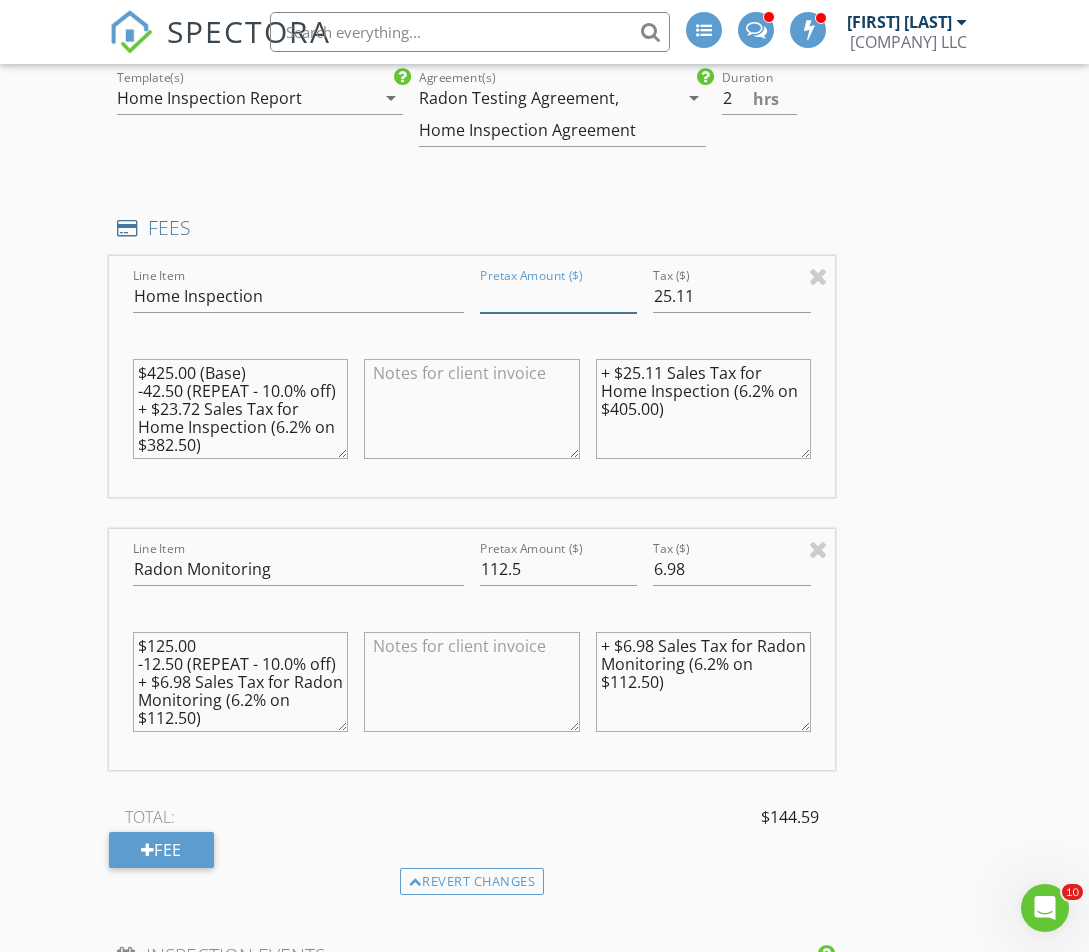 type 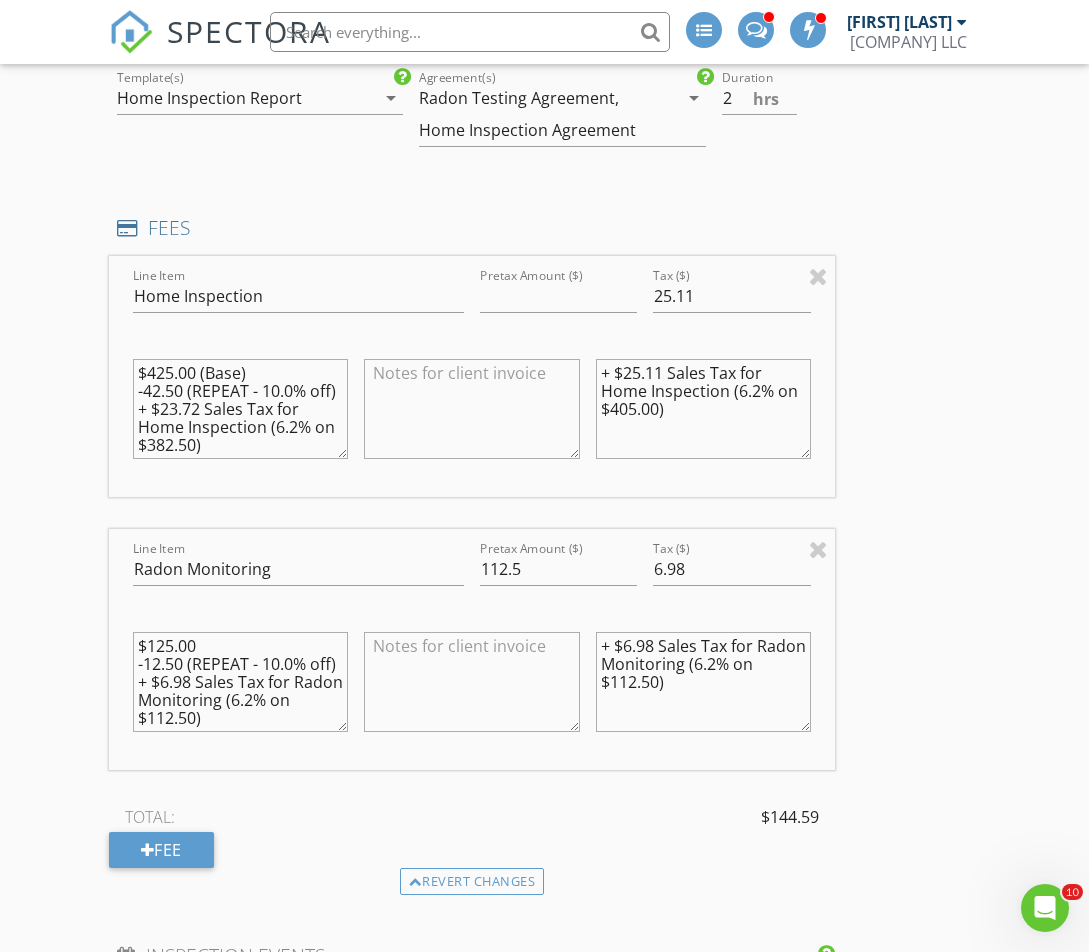 drag, startPoint x: 632, startPoint y: 367, endPoint x: 660, endPoint y: 364, distance: 28.160255 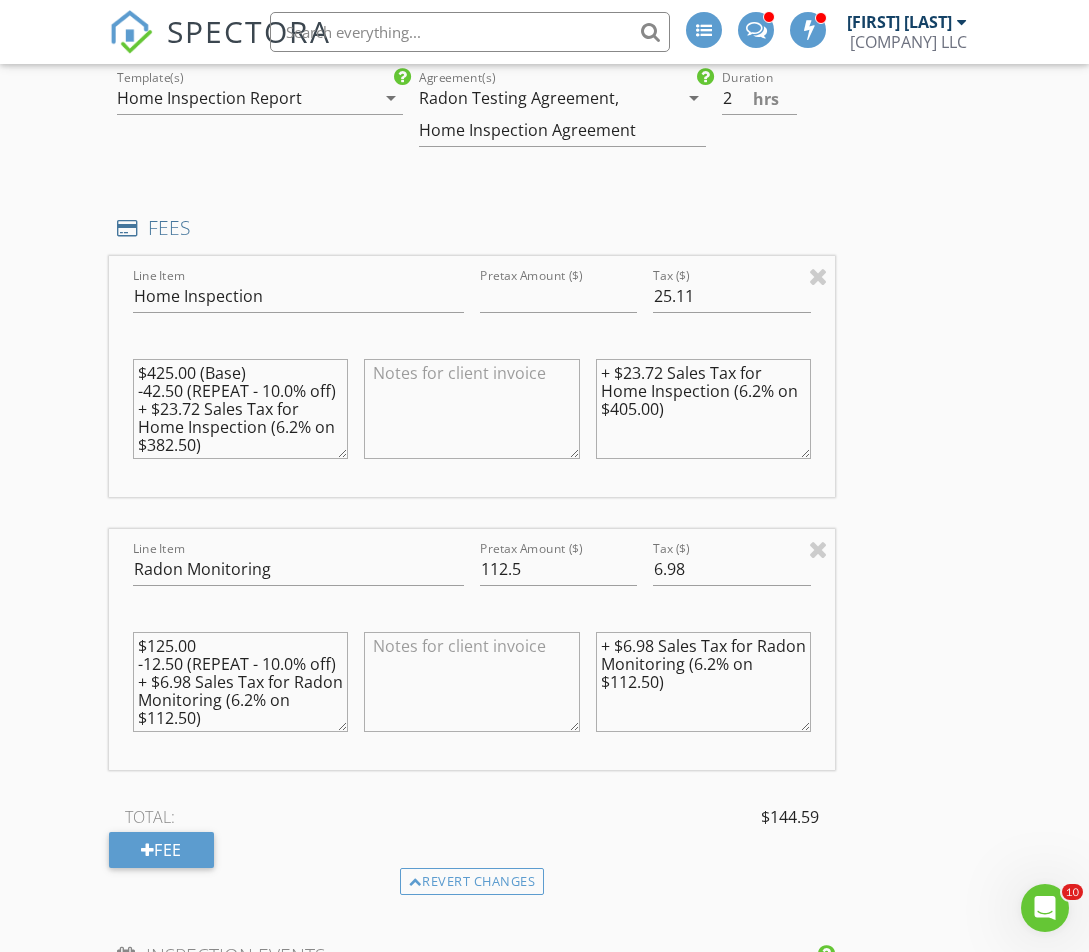 drag, startPoint x: 620, startPoint y: 406, endPoint x: 638, endPoint y: 405, distance: 18.027756 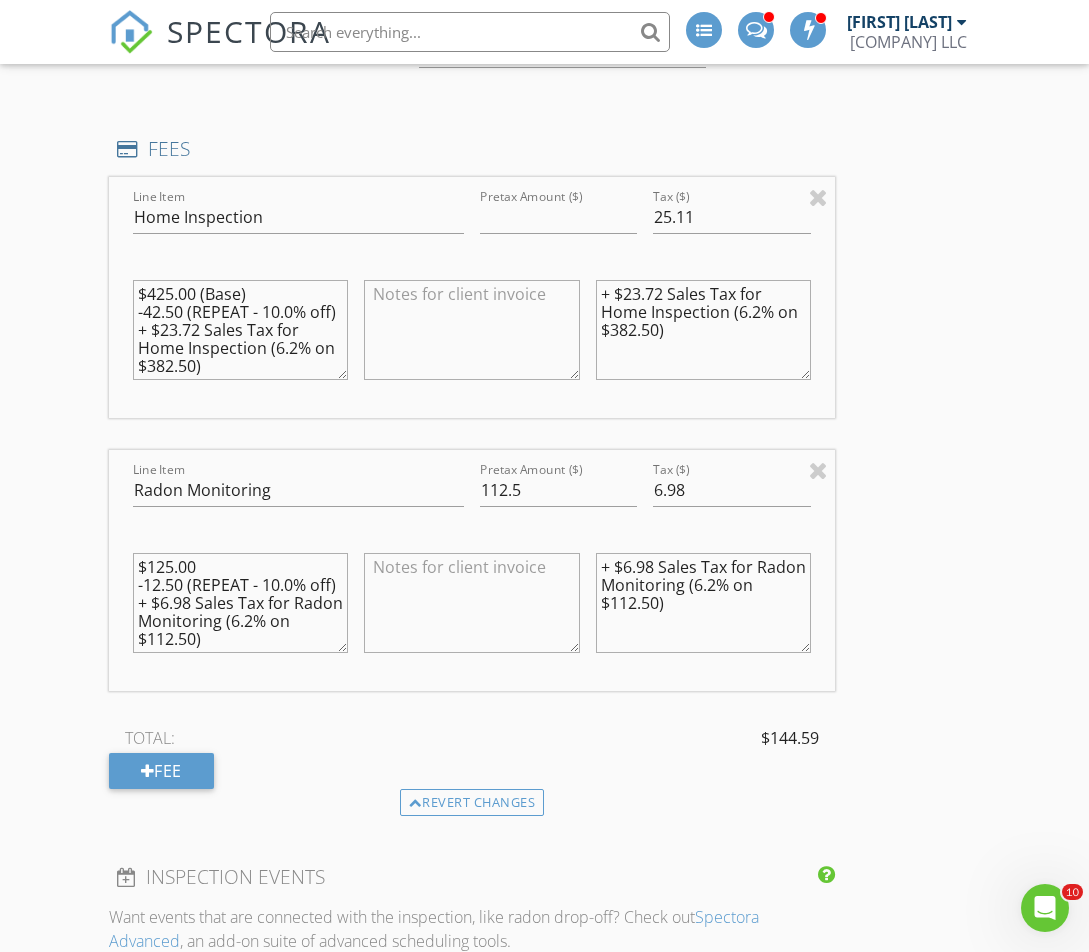 scroll, scrollTop: 1699, scrollLeft: 0, axis: vertical 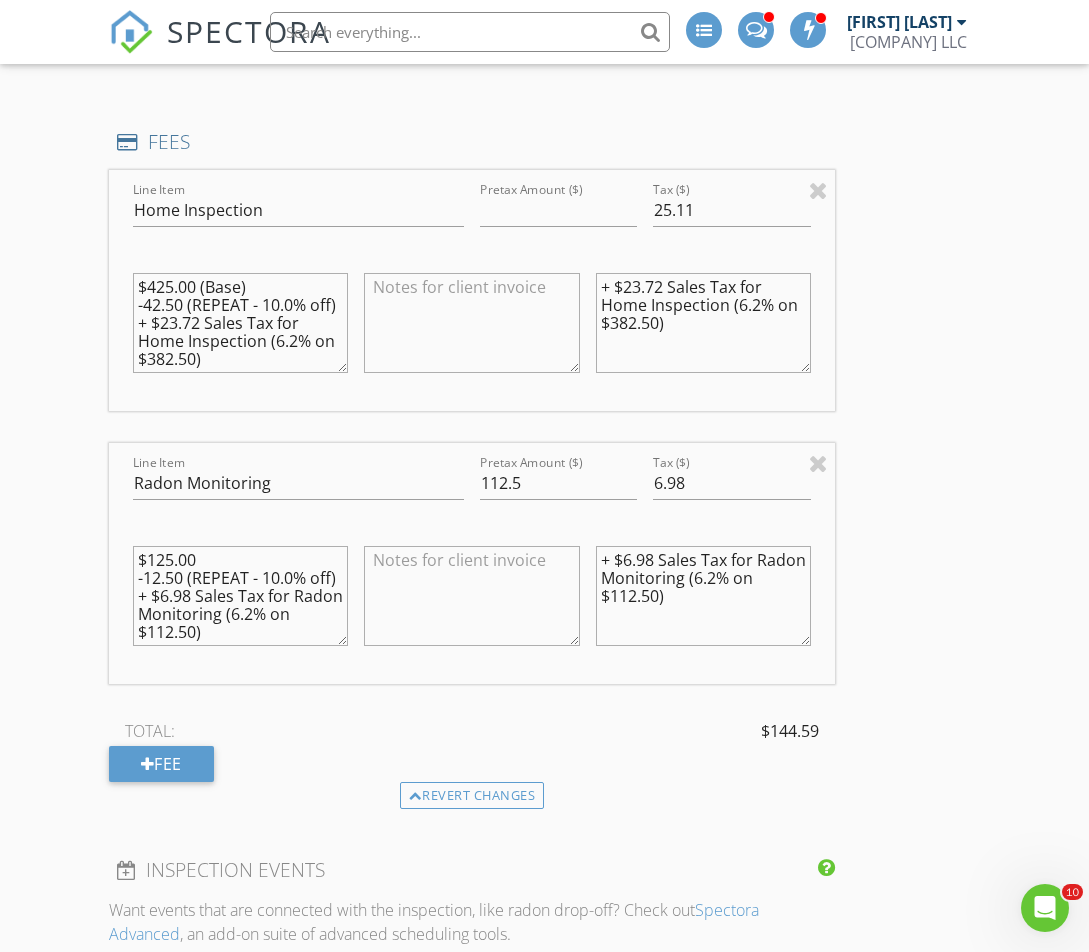 type on "+ $23.72 Sales Tax for Home Inspection (6.2% on $382.50)" 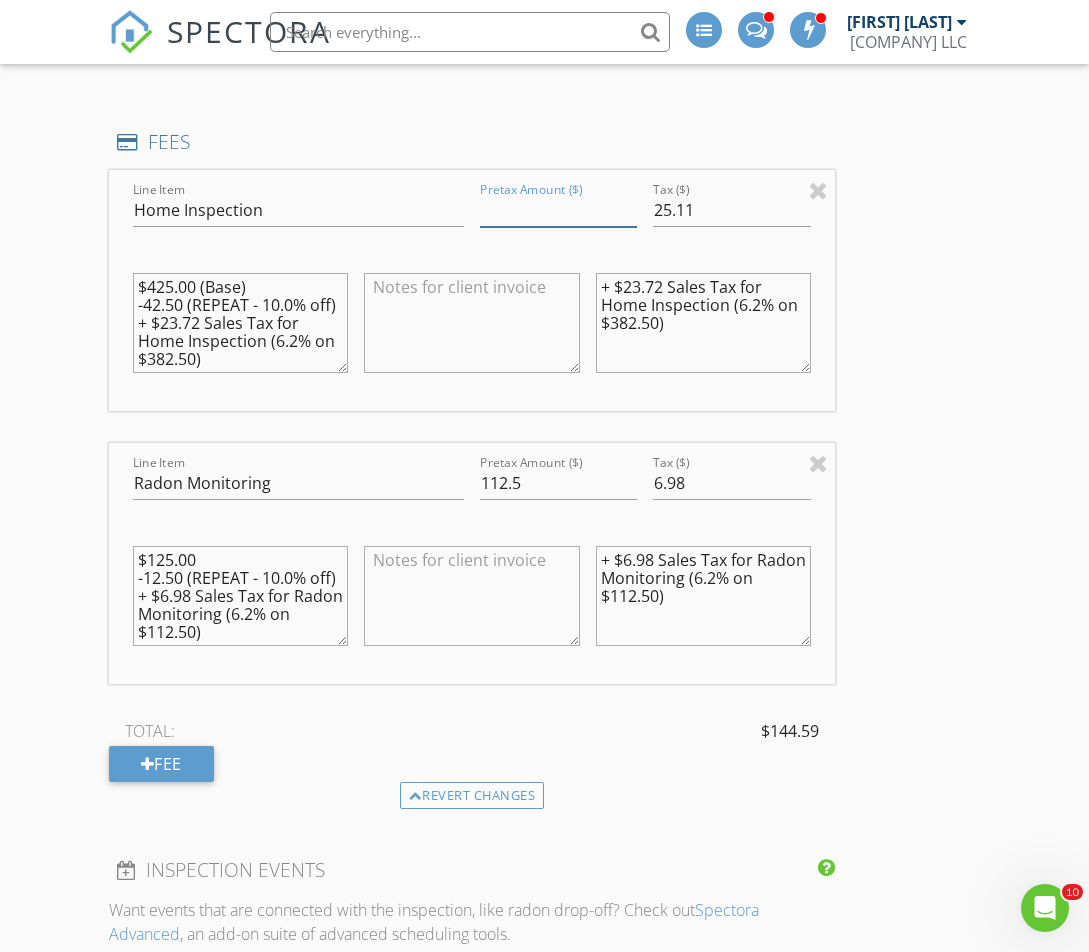 drag, startPoint x: 532, startPoint y: 209, endPoint x: 587, endPoint y: 205, distance: 55.145264 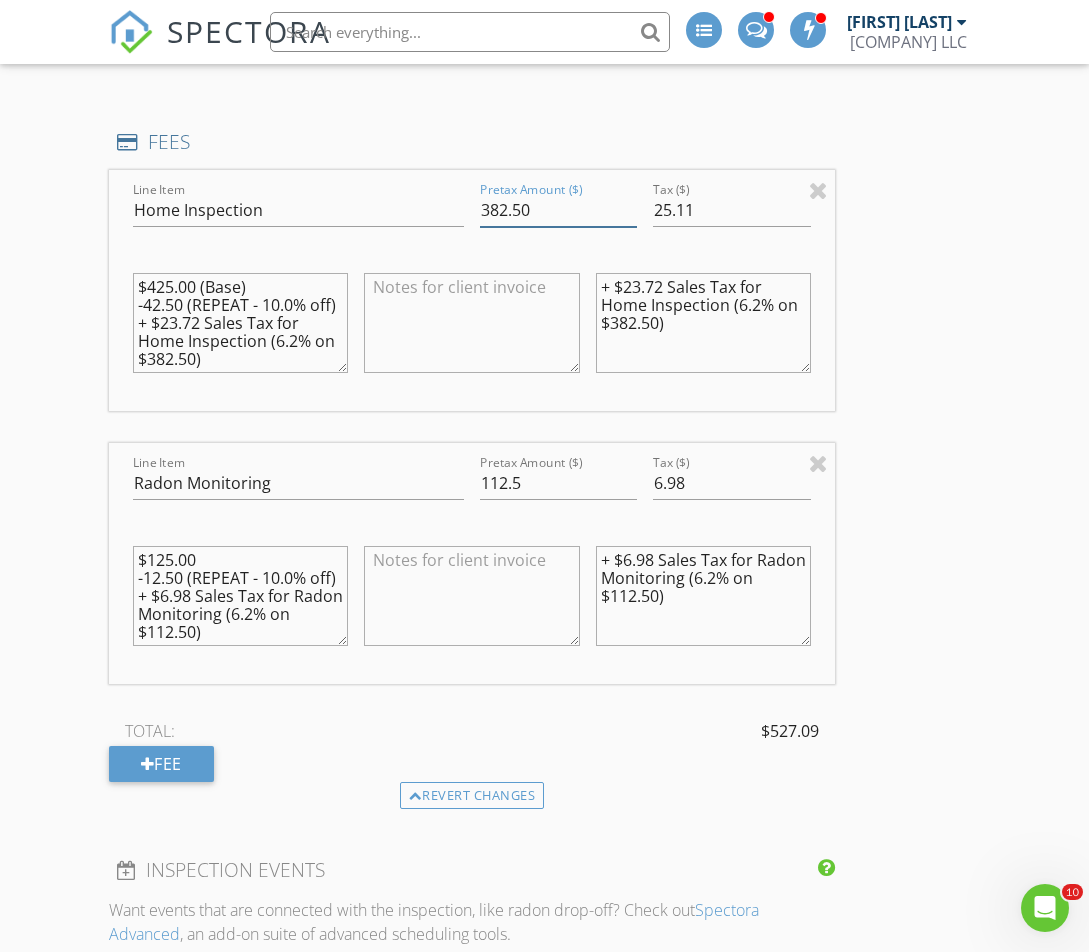 type on "382.50" 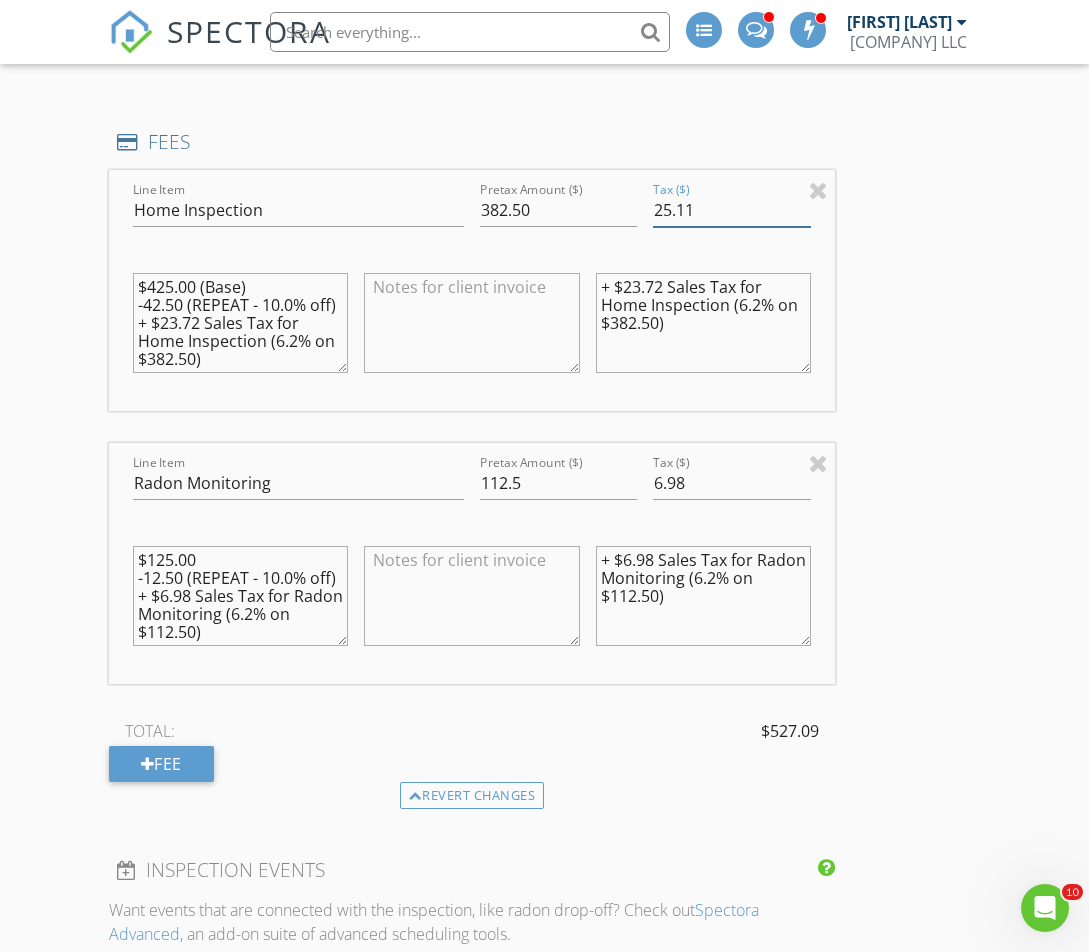 click on "25.11" at bounding box center [731, 210] 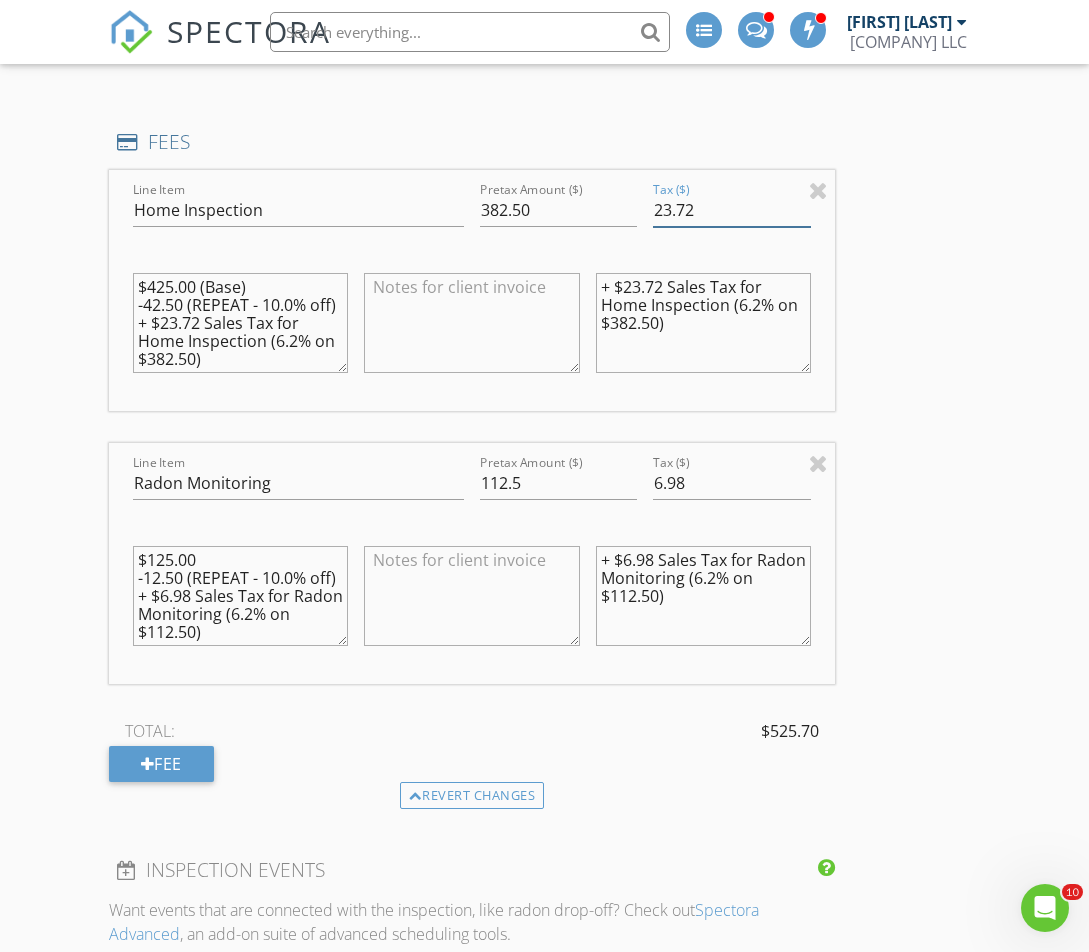 type on "23.72" 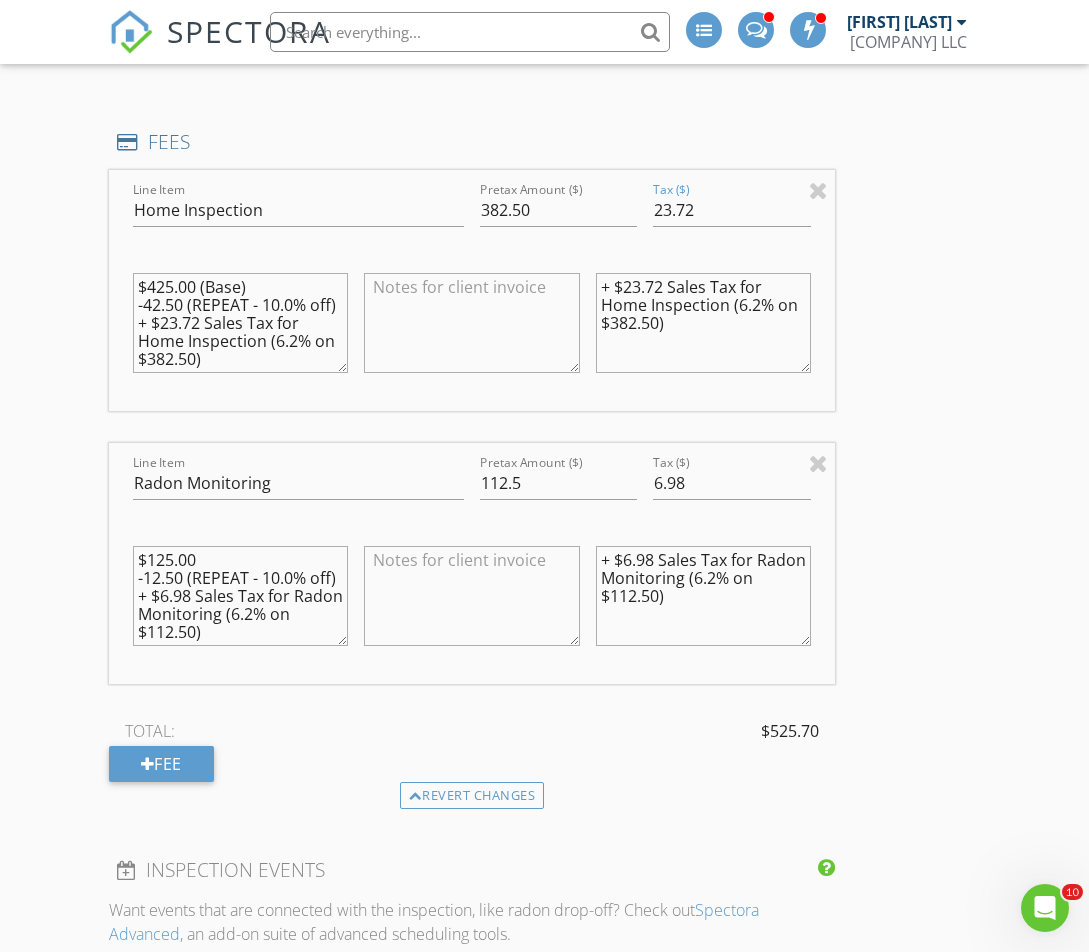 click on "INSPECTOR(S)
check_box   Nick Slanina   PRIMARY   Nick Slanina arrow_drop_down   check_box_outline_blank Nick Slanina specifically requested
Date/Time
08/12/2025 1:00 PM
Location
Address Search       Address 4902 Stoney Brook Ct   Unit   City Rapid City   State SD   Zip 57702   County Pennington     Square Feet 1641   Year Built 1985   Foundation arrow_drop_down     Nick Slanina     9.4 miles     (16 minutes)
client
check_box Enable Client CC email for this inspection   Client Search     check_box_outline_blank Client is a Company/Organization     First Name Roxie   Last Name Patrick   Email grammyrox@me.com   CC Email   Phone 661-304-0172         Tags         Notes   Private Notes
ADD ADDITIONAL client
SERVICES
check_box   Home Inspection   check_box_outline_blank" at bounding box center (544, 599) 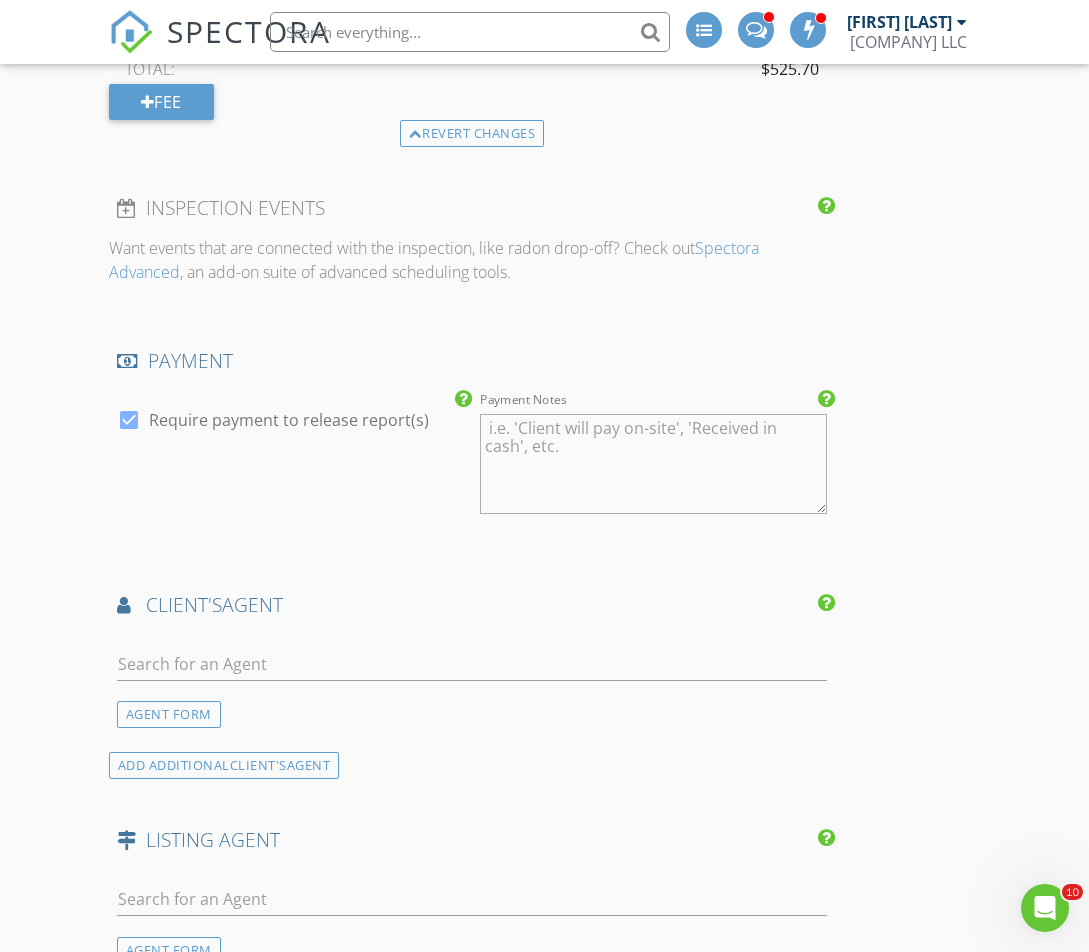 scroll, scrollTop: 2373, scrollLeft: 0, axis: vertical 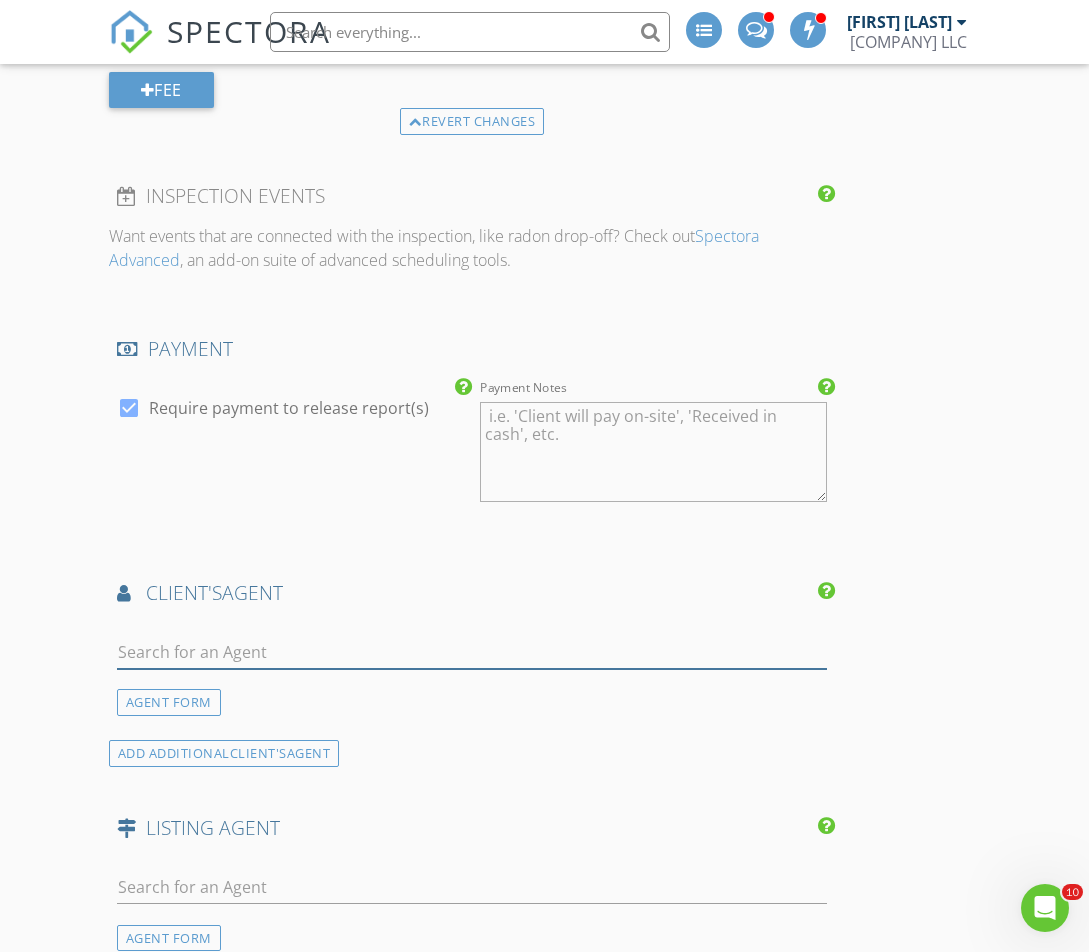 click at bounding box center [472, 652] 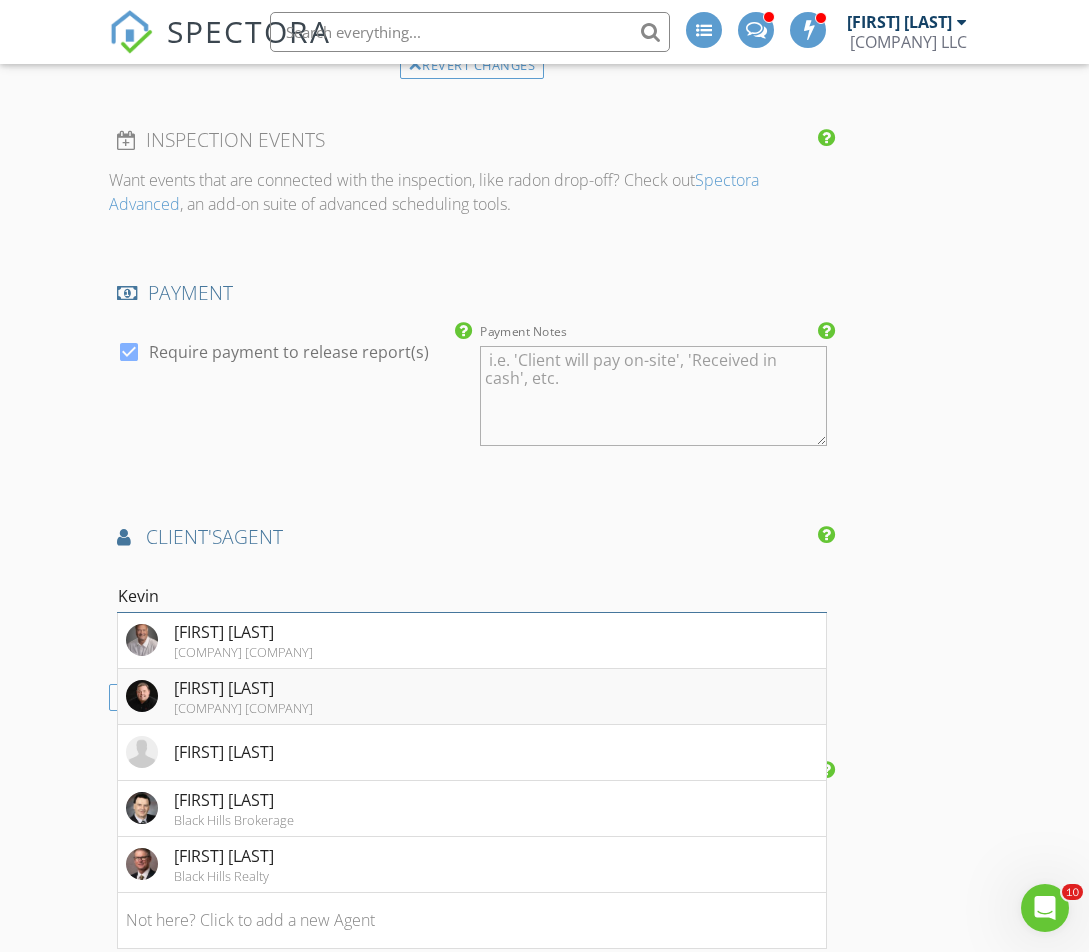 scroll, scrollTop: 2433, scrollLeft: 1, axis: both 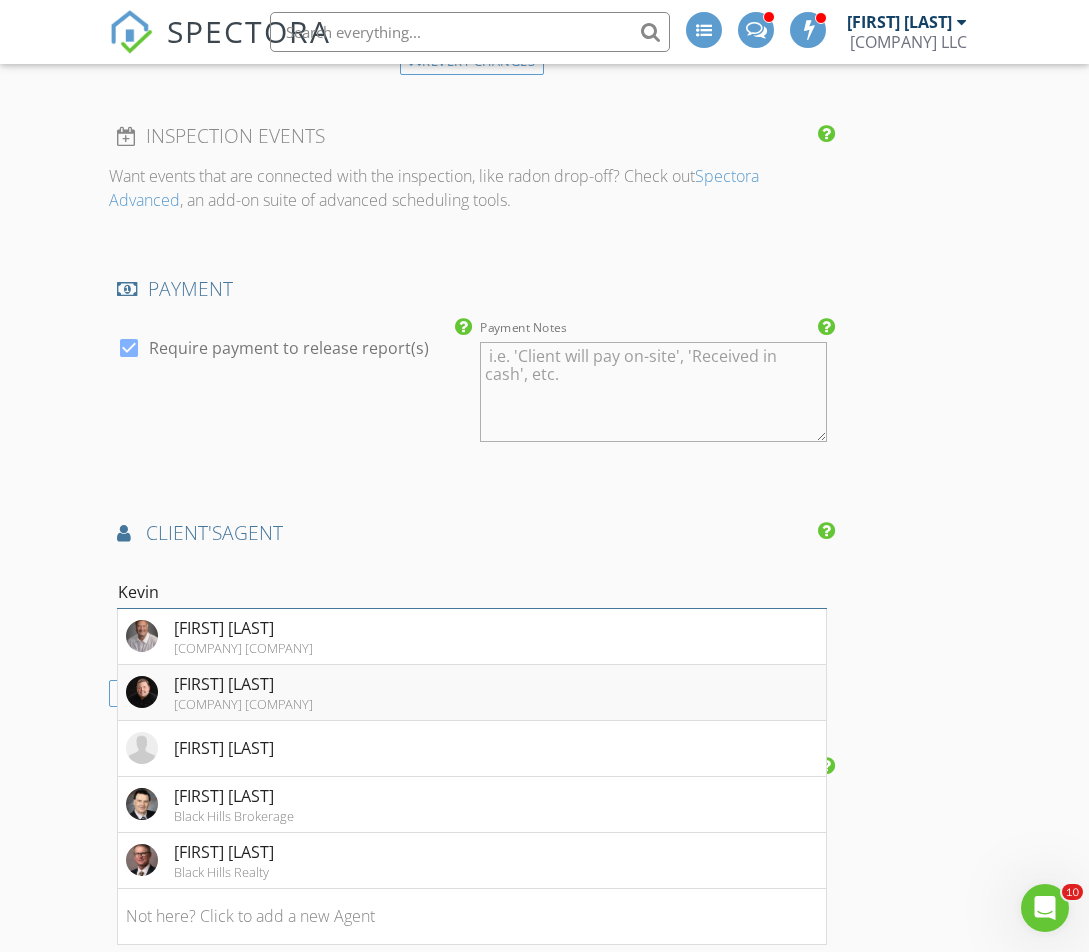 type on "Kevin" 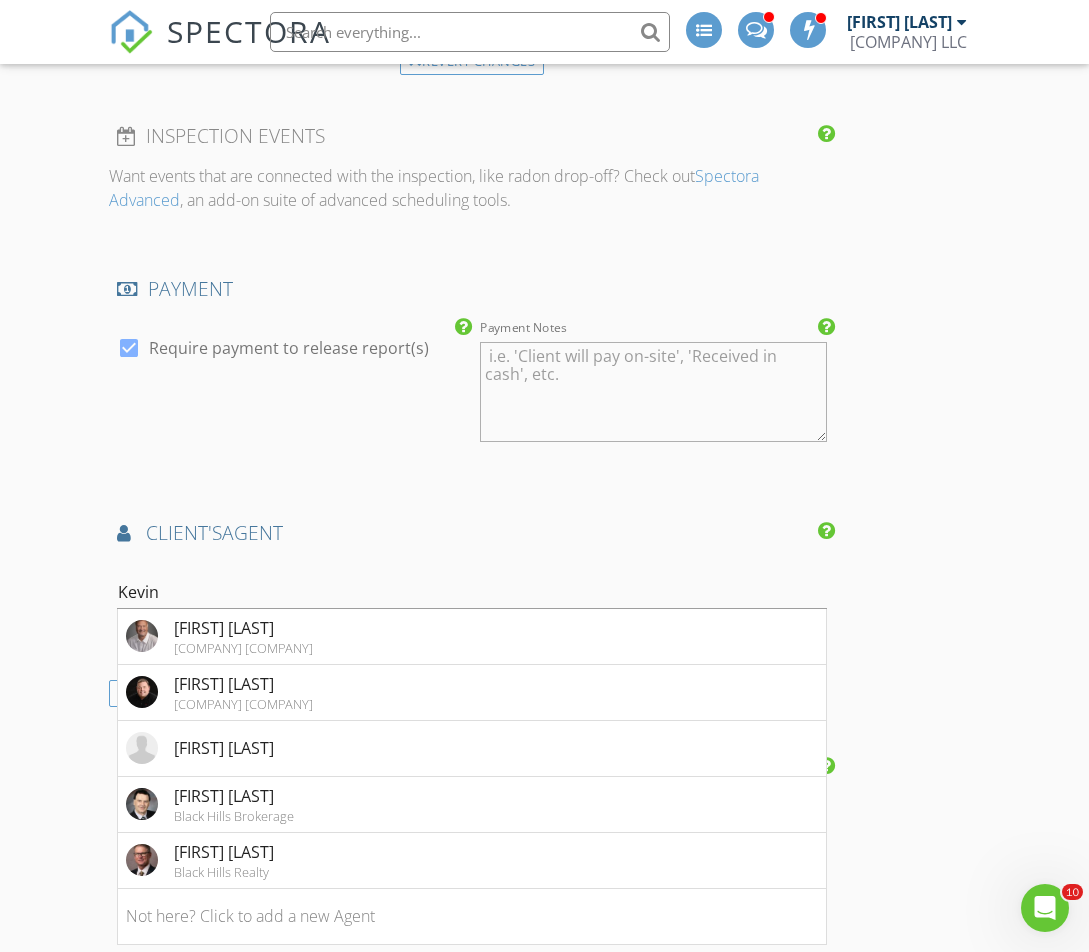 drag, startPoint x: 304, startPoint y: 699, endPoint x: 415, endPoint y: 718, distance: 112.61439 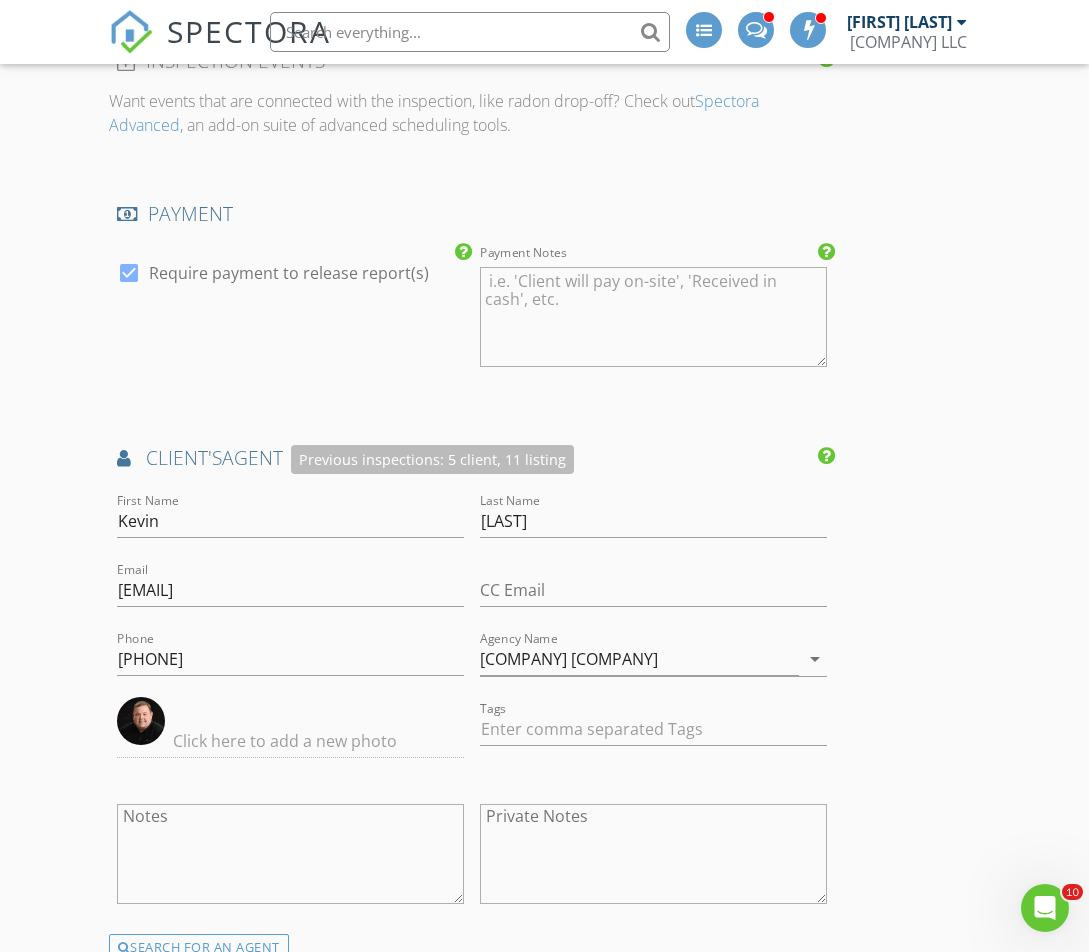 scroll, scrollTop: 2519, scrollLeft: 0, axis: vertical 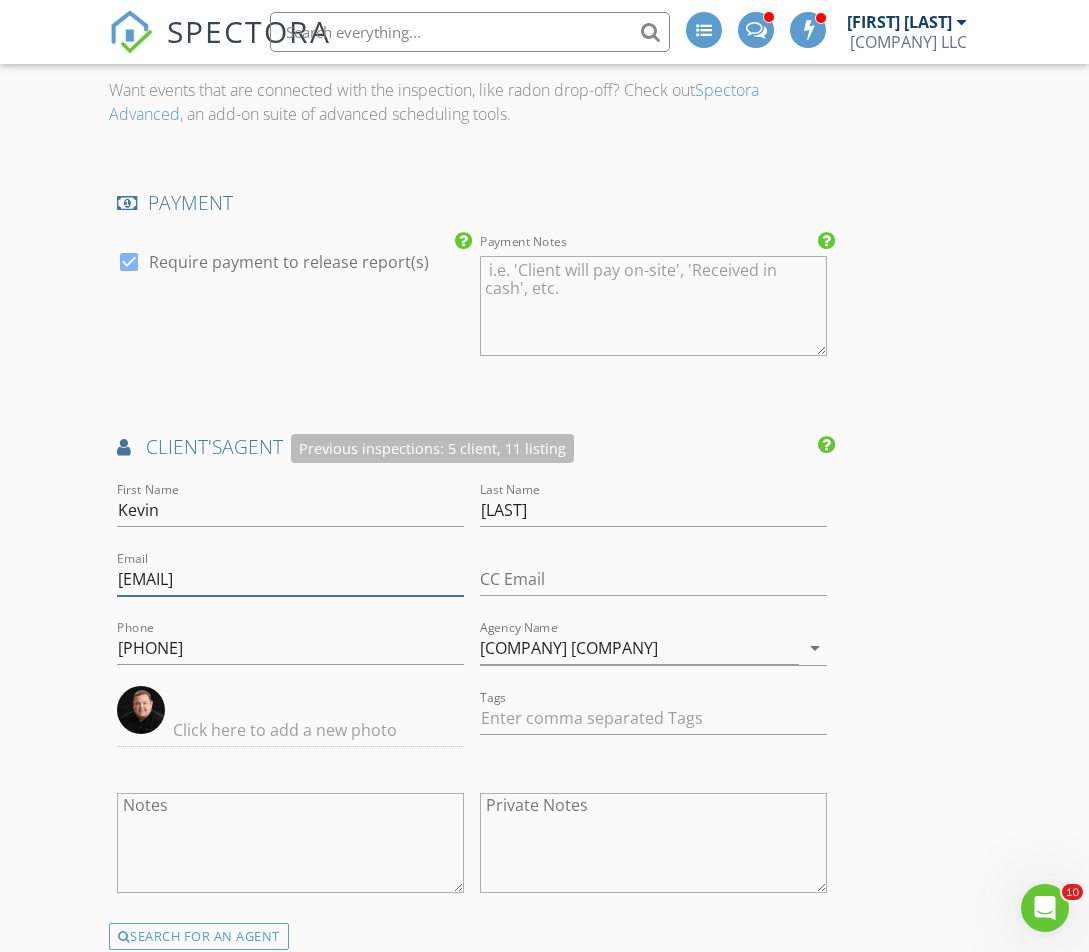 click on "[EMAIL]" at bounding box center (290, 579) 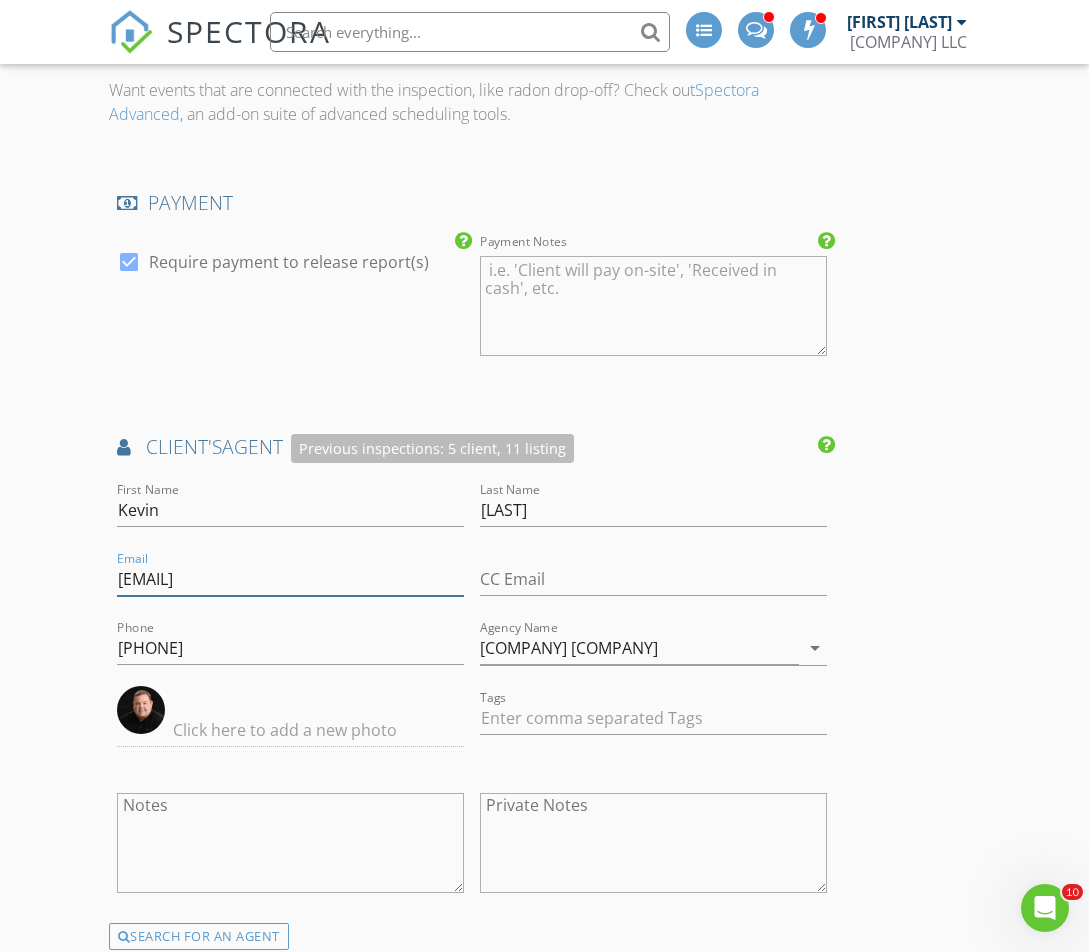 click on "[EMAIL]" at bounding box center (290, 579) 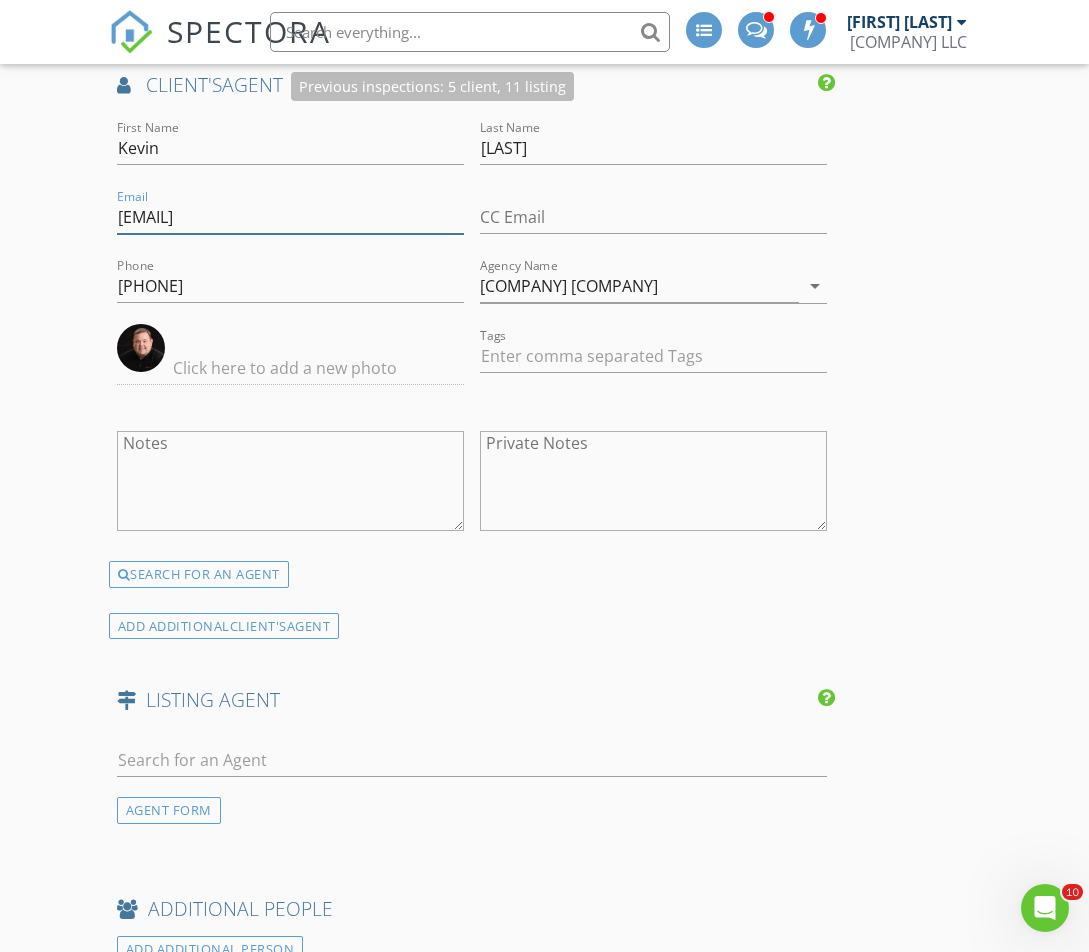 type on "kandreson@kw.com" 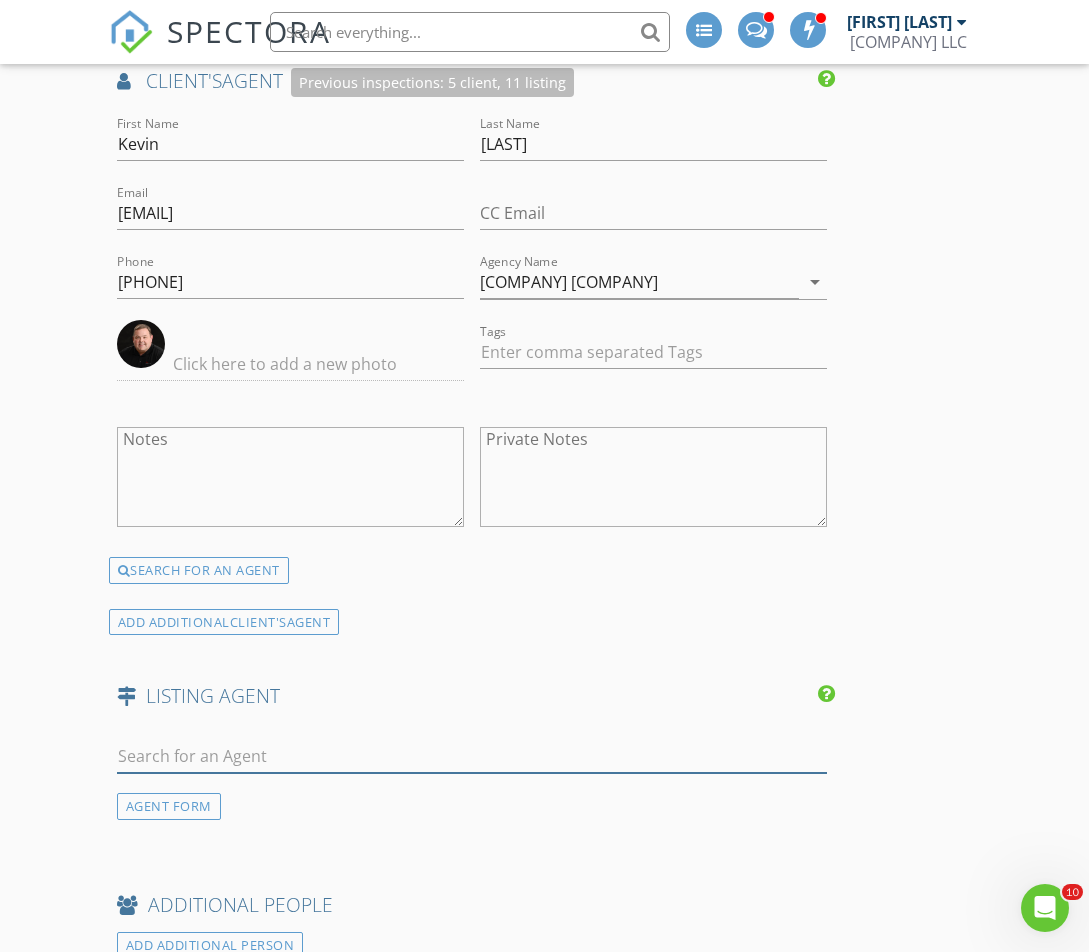click at bounding box center (472, 756) 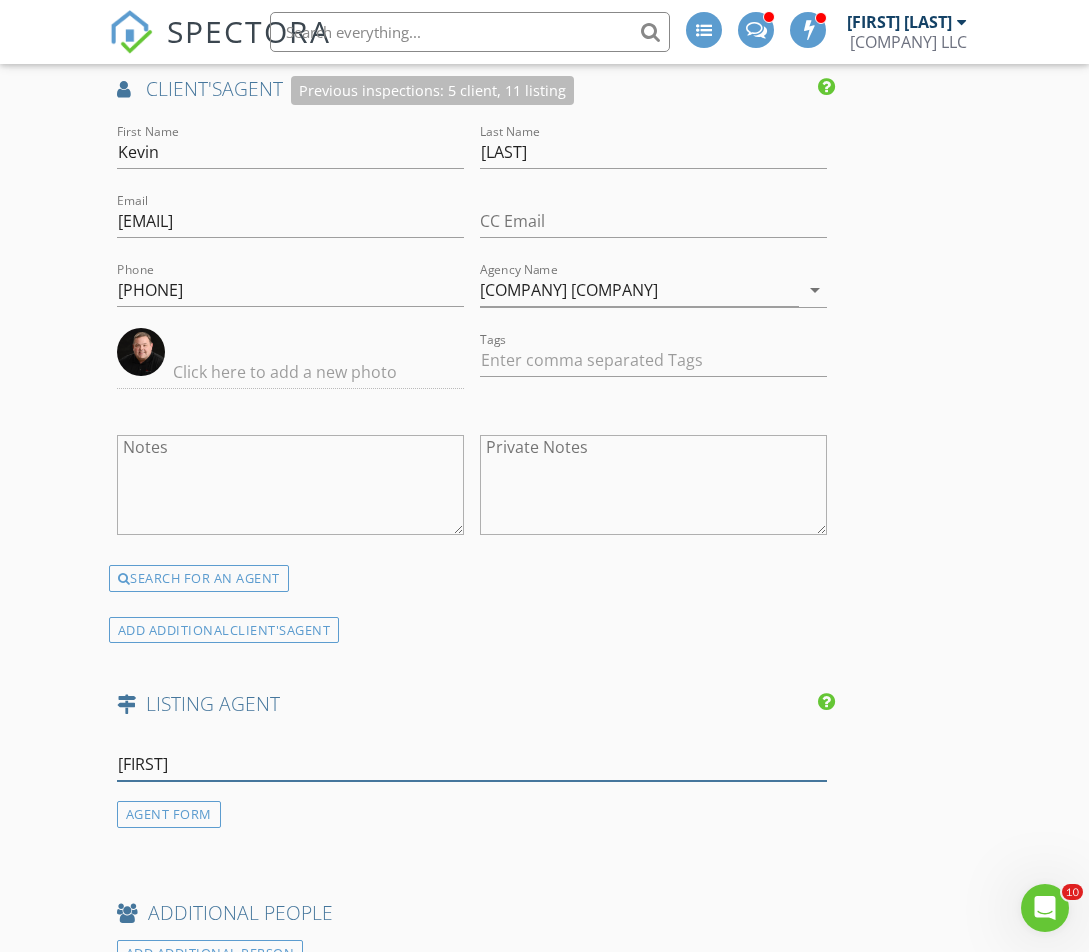 type on "jeremy" 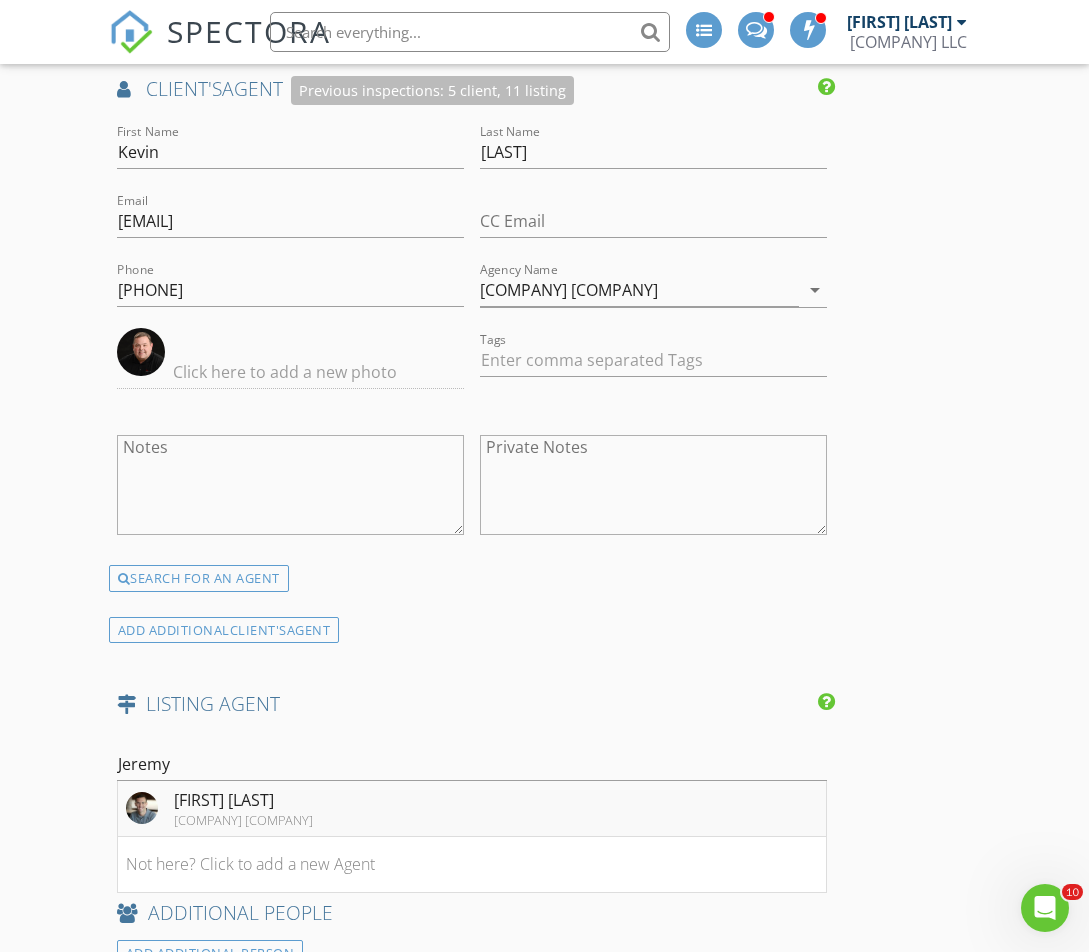 drag, startPoint x: 323, startPoint y: 757, endPoint x: 324, endPoint y: 790, distance: 33.01515 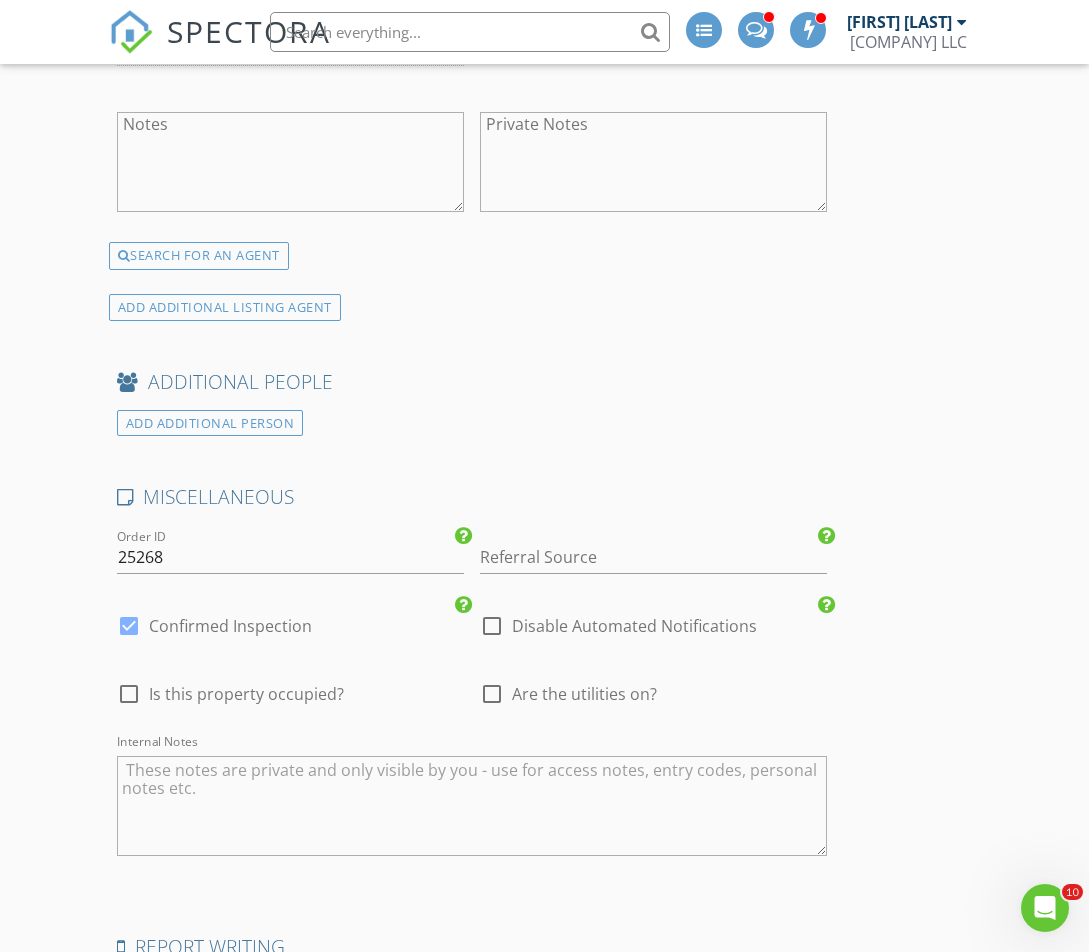 scroll, scrollTop: 3817, scrollLeft: 0, axis: vertical 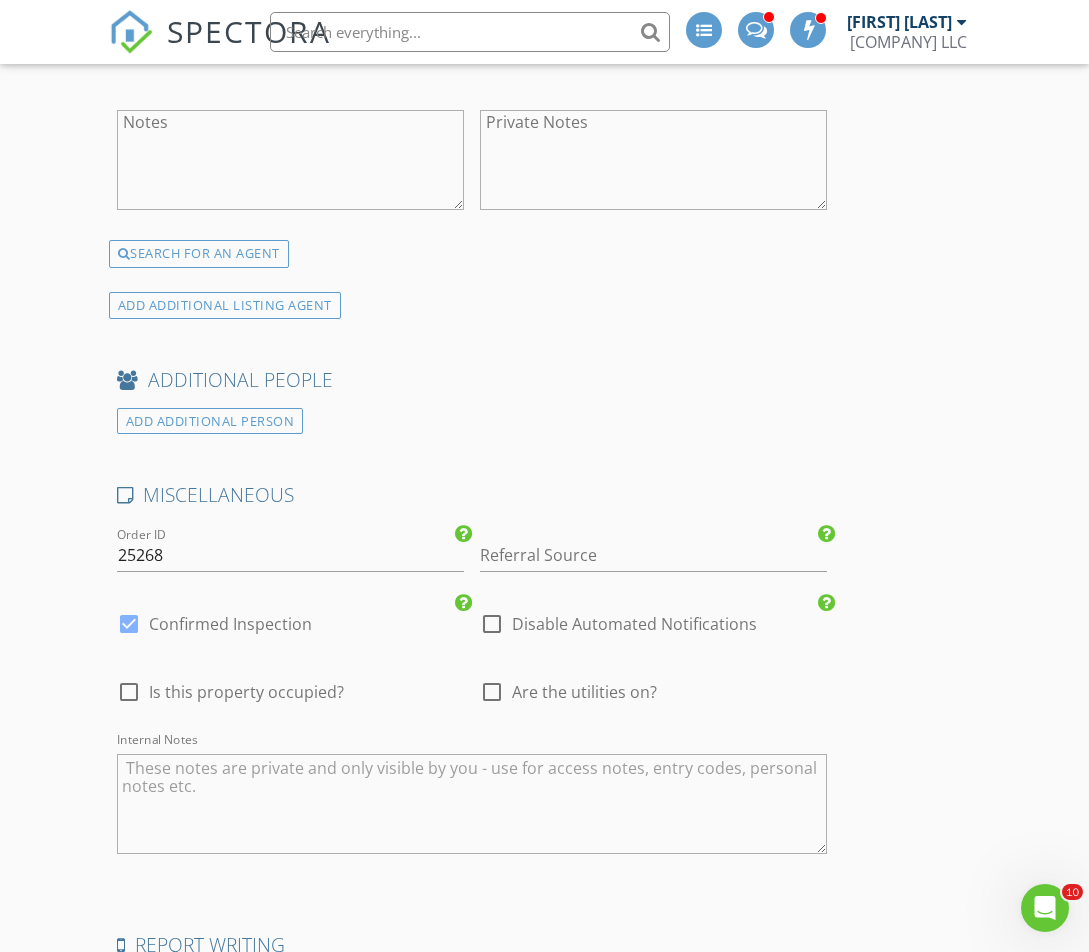 drag, startPoint x: 289, startPoint y: 687, endPoint x: 513, endPoint y: 684, distance: 224.0201 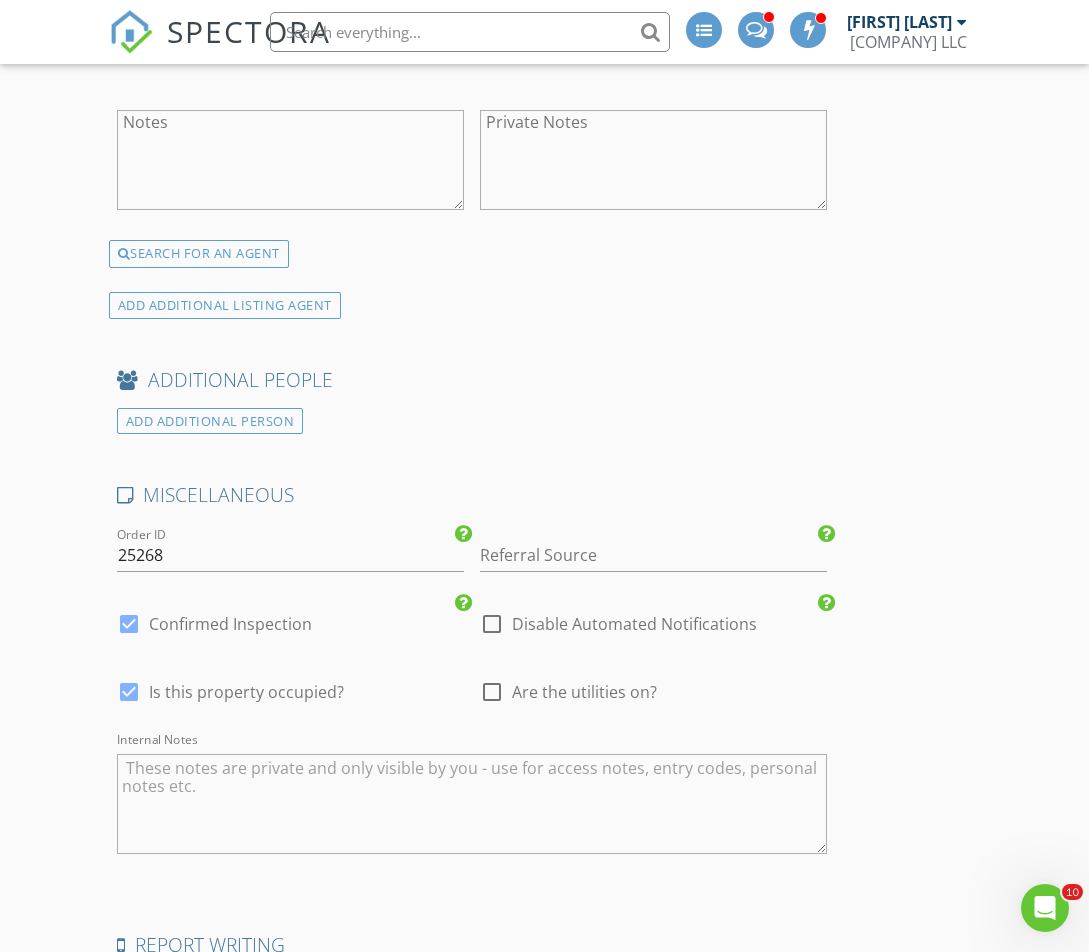 click on "Are the utilities on?" at bounding box center (584, 692) 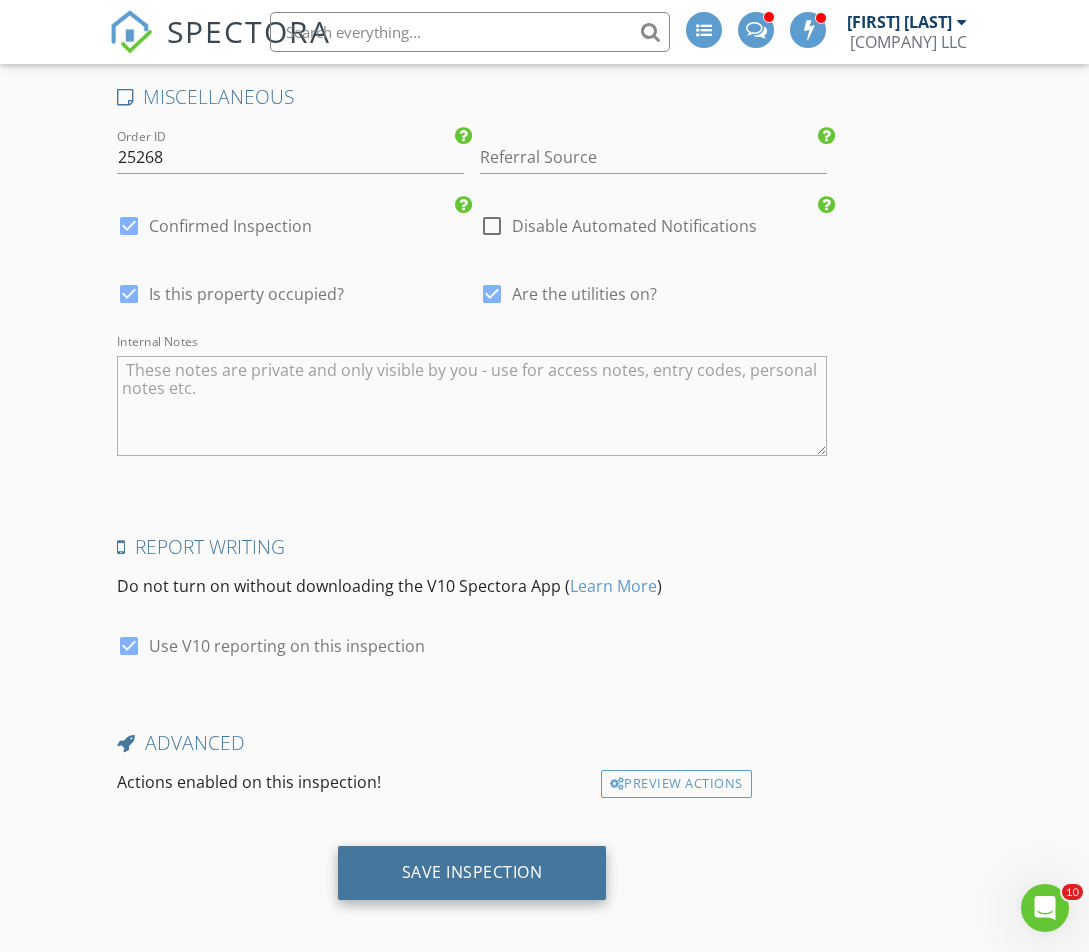 scroll, scrollTop: 4214, scrollLeft: 0, axis: vertical 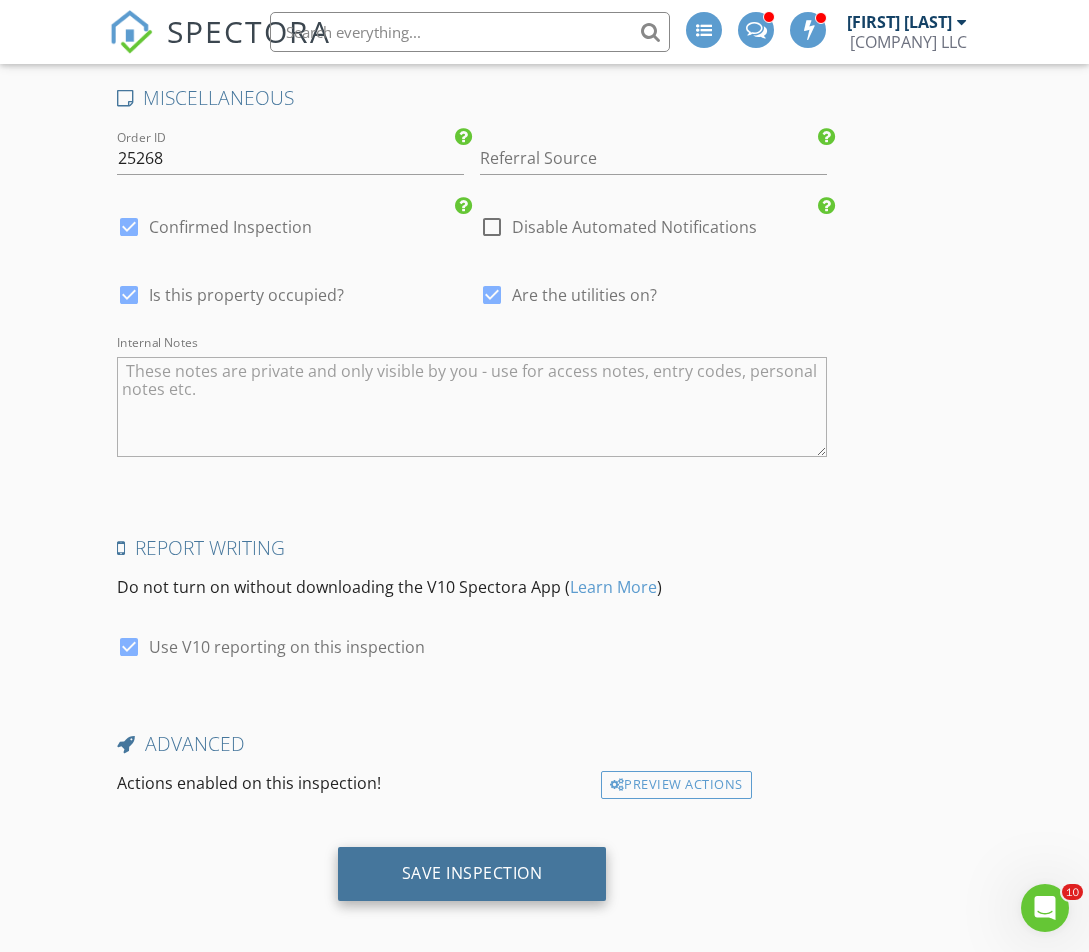 drag, startPoint x: 518, startPoint y: 847, endPoint x: 558, endPoint y: 851, distance: 40.1995 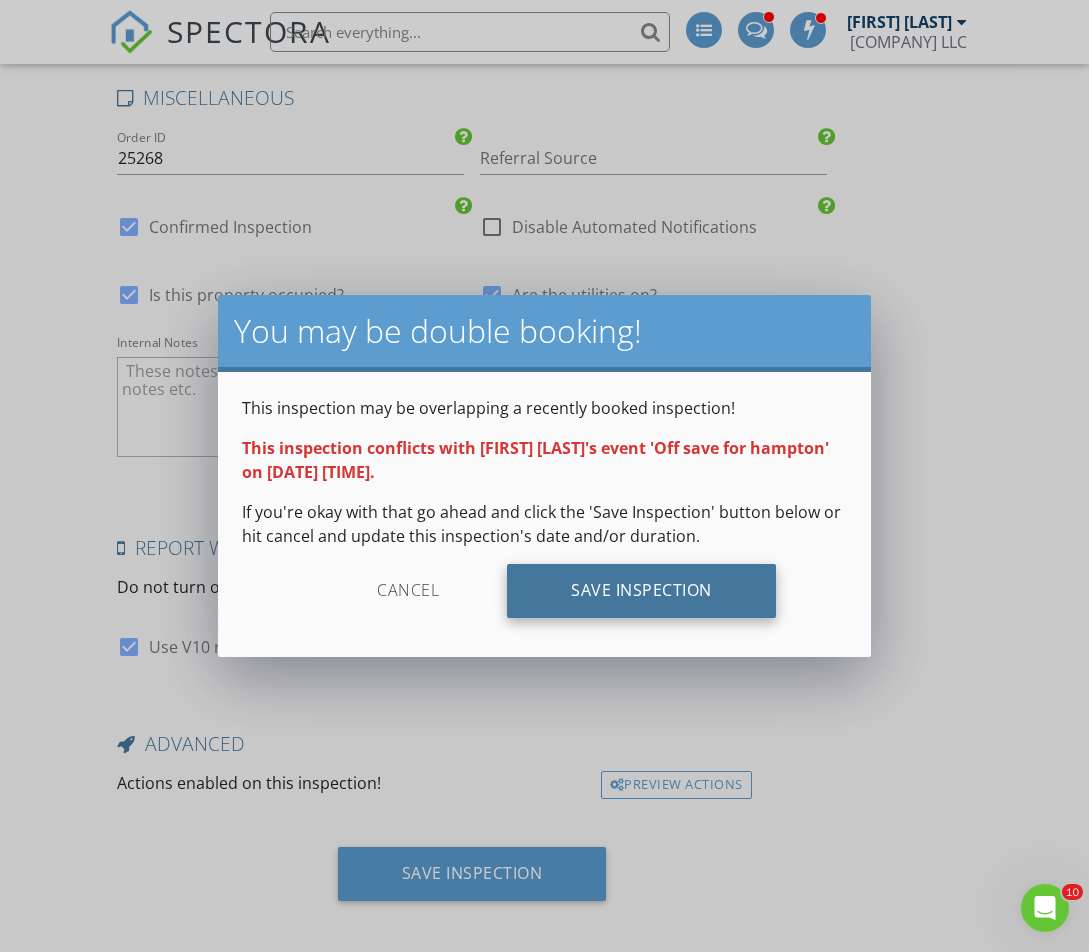 click on "Save Inspection" at bounding box center (641, 591) 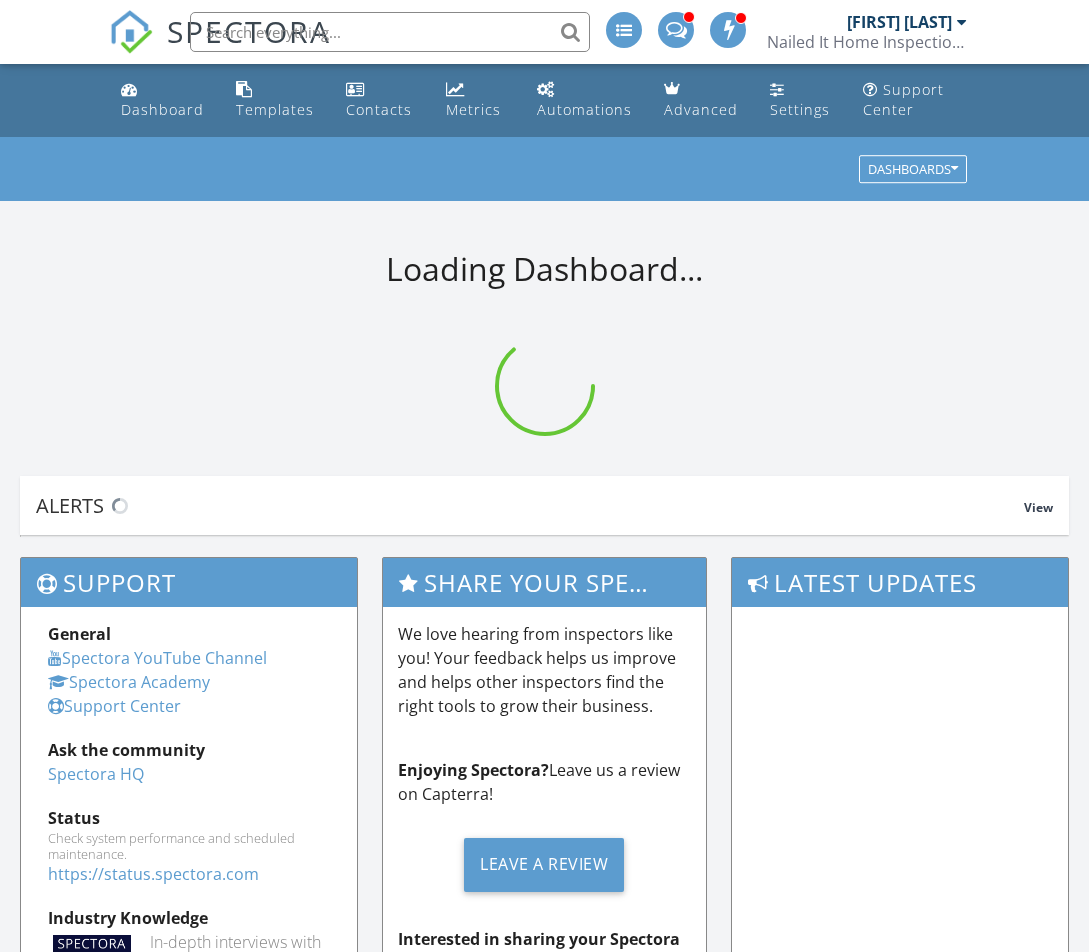 scroll, scrollTop: 0, scrollLeft: 0, axis: both 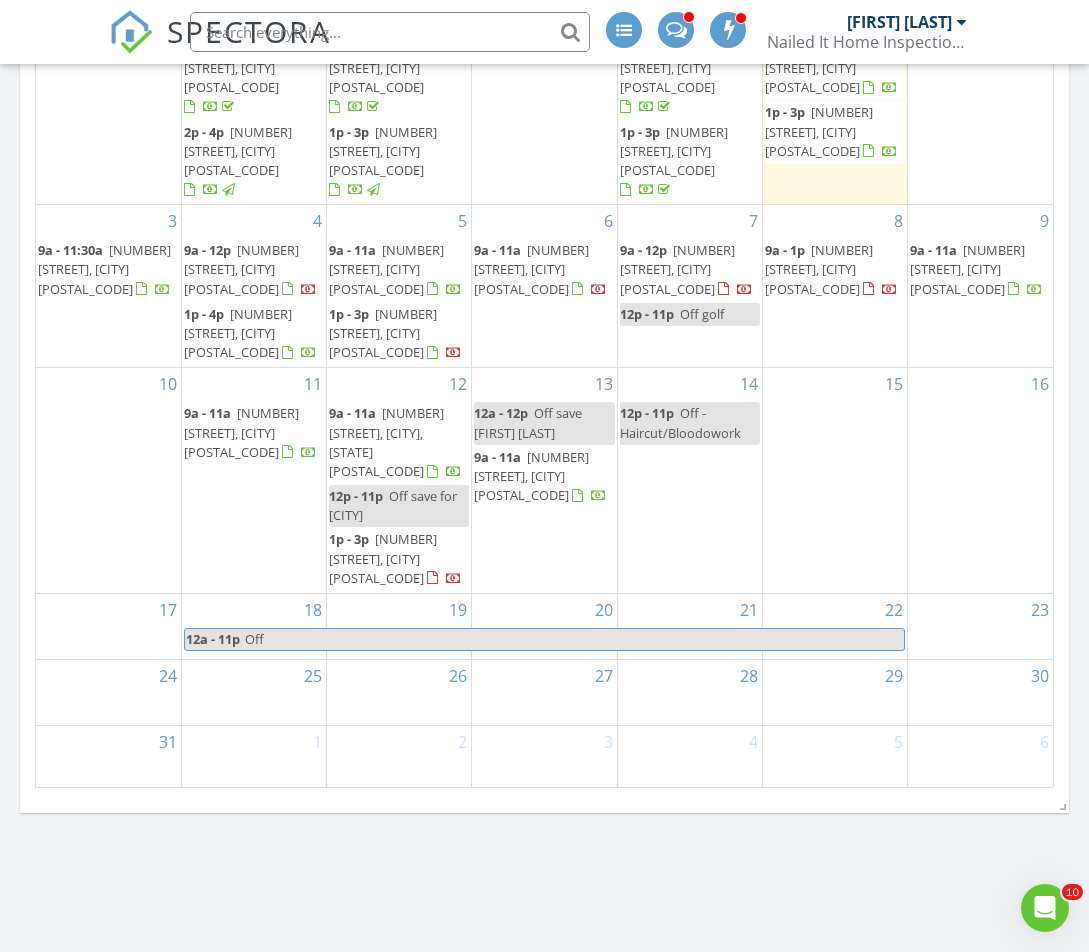 click on "12p - 11p
Off save for hampton" at bounding box center [399, 506] 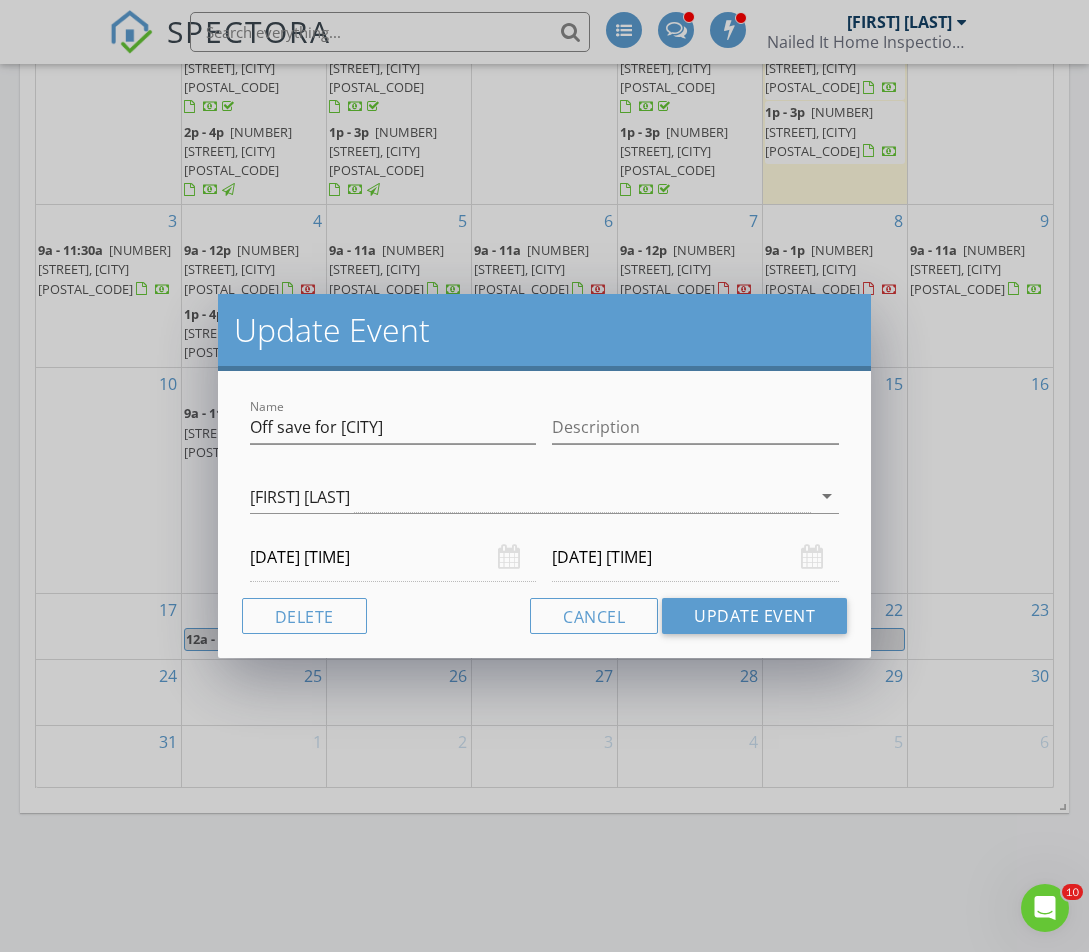 drag, startPoint x: 317, startPoint y: 619, endPoint x: 399, endPoint y: 631, distance: 82.8734 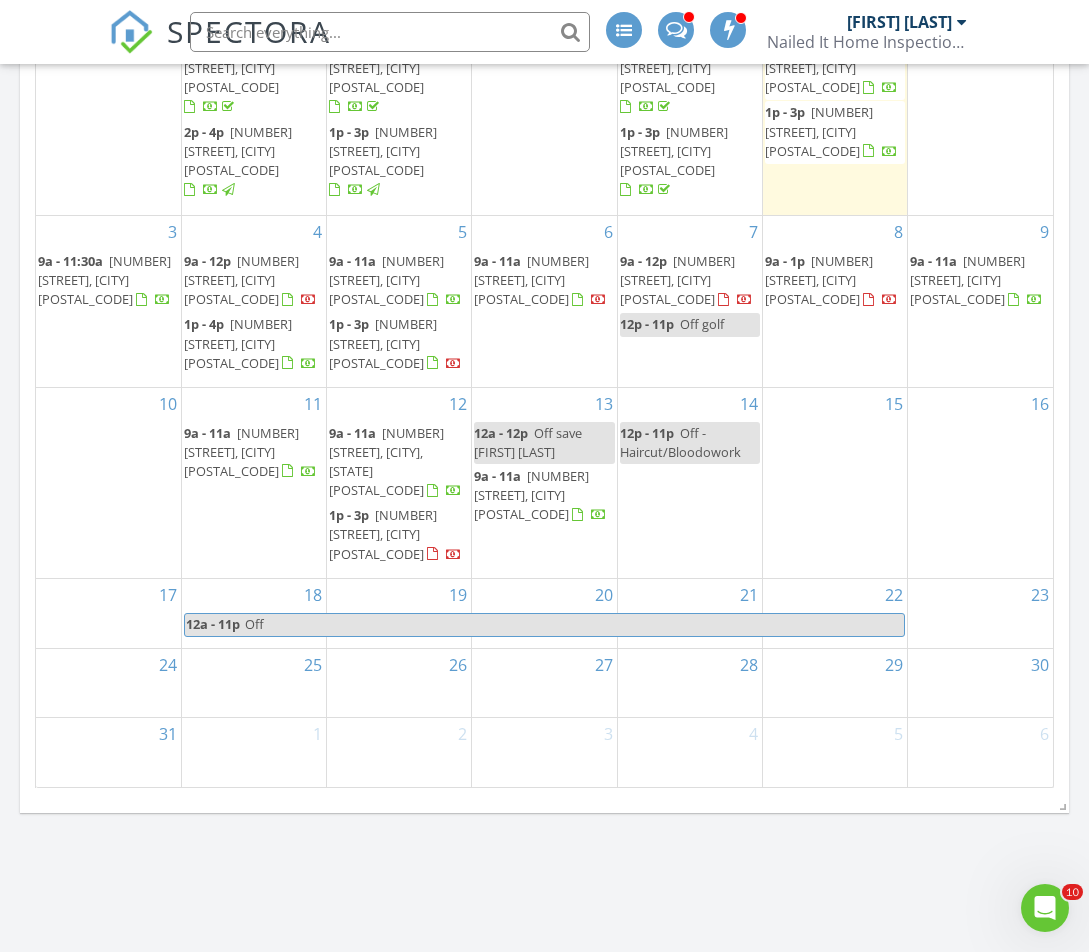 click on "Off save Ryan halls buyer" at bounding box center (528, 442) 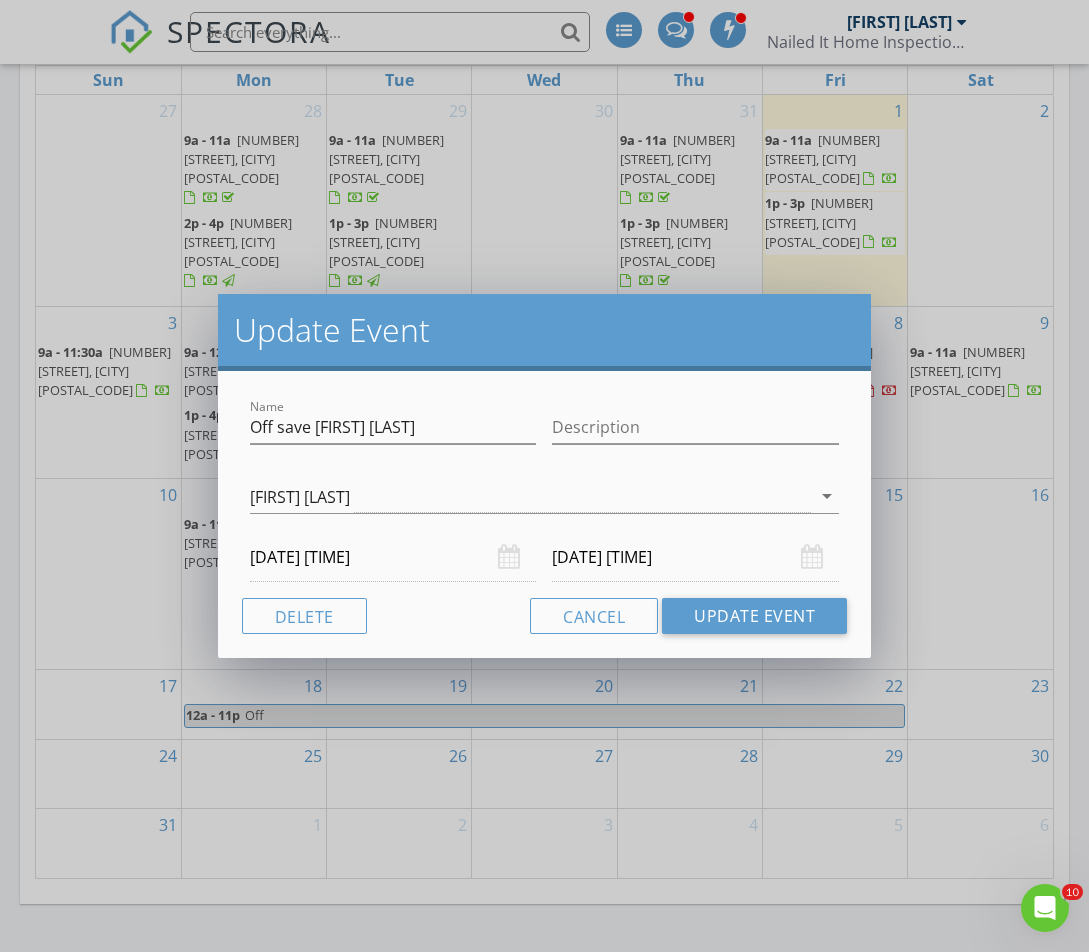 scroll, scrollTop: 1568, scrollLeft: 0, axis: vertical 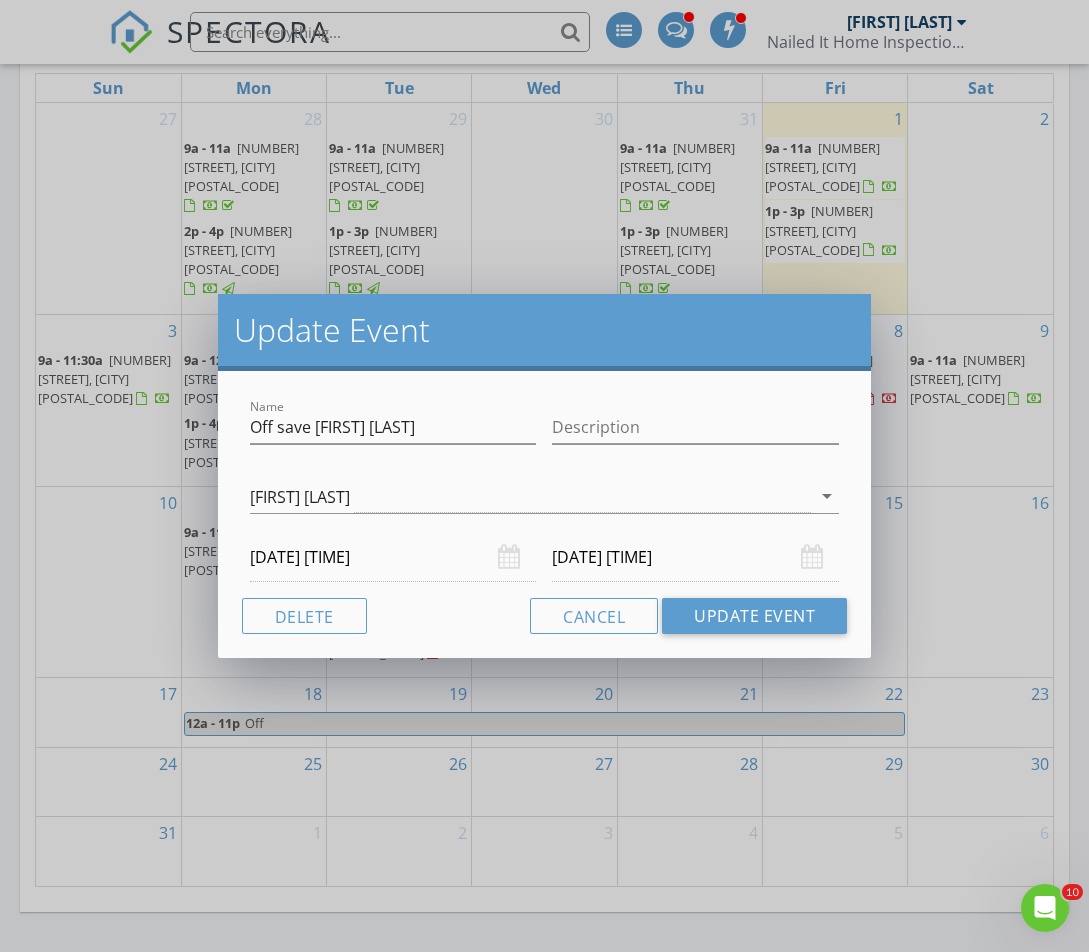 drag, startPoint x: 353, startPoint y: 616, endPoint x: 468, endPoint y: 629, distance: 115.73245 